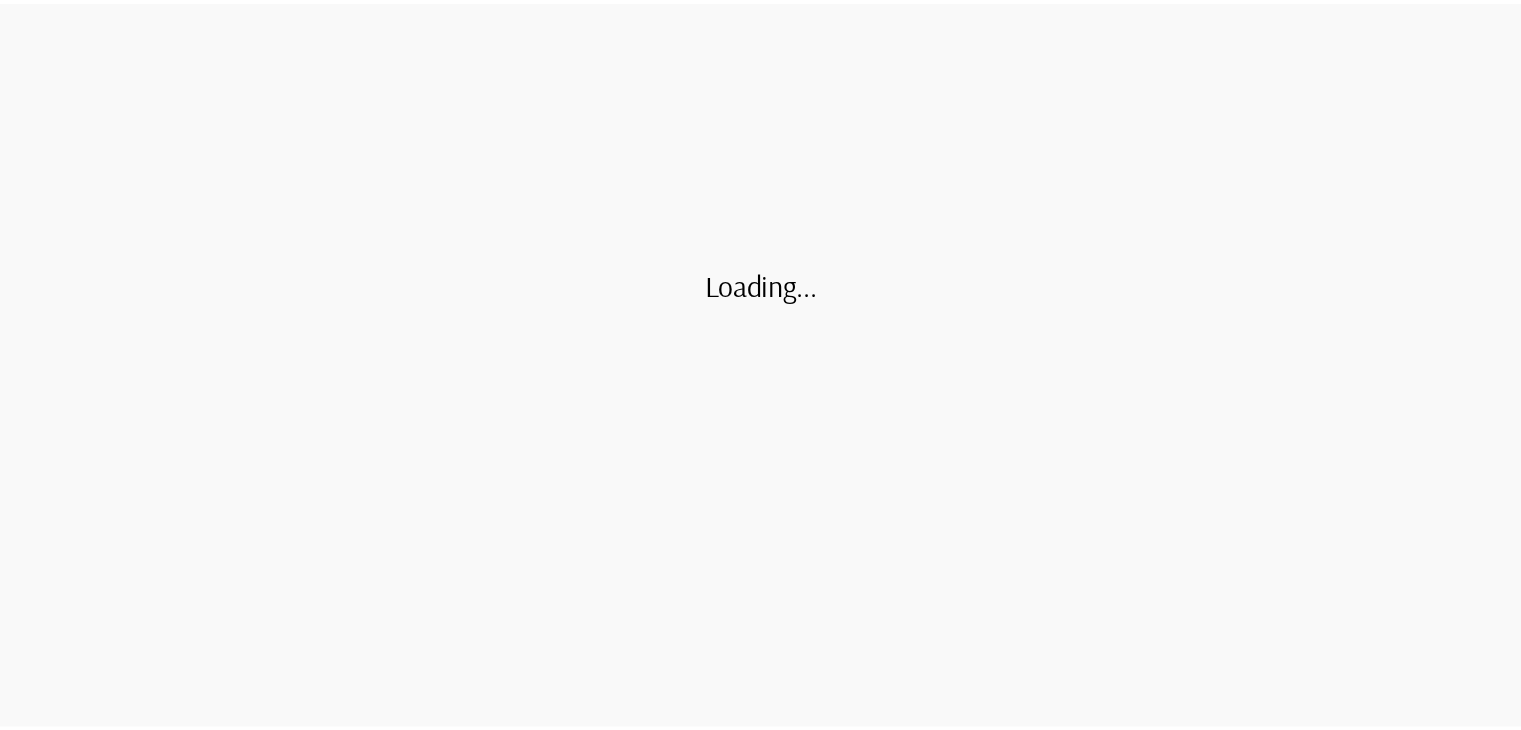 scroll, scrollTop: 0, scrollLeft: 0, axis: both 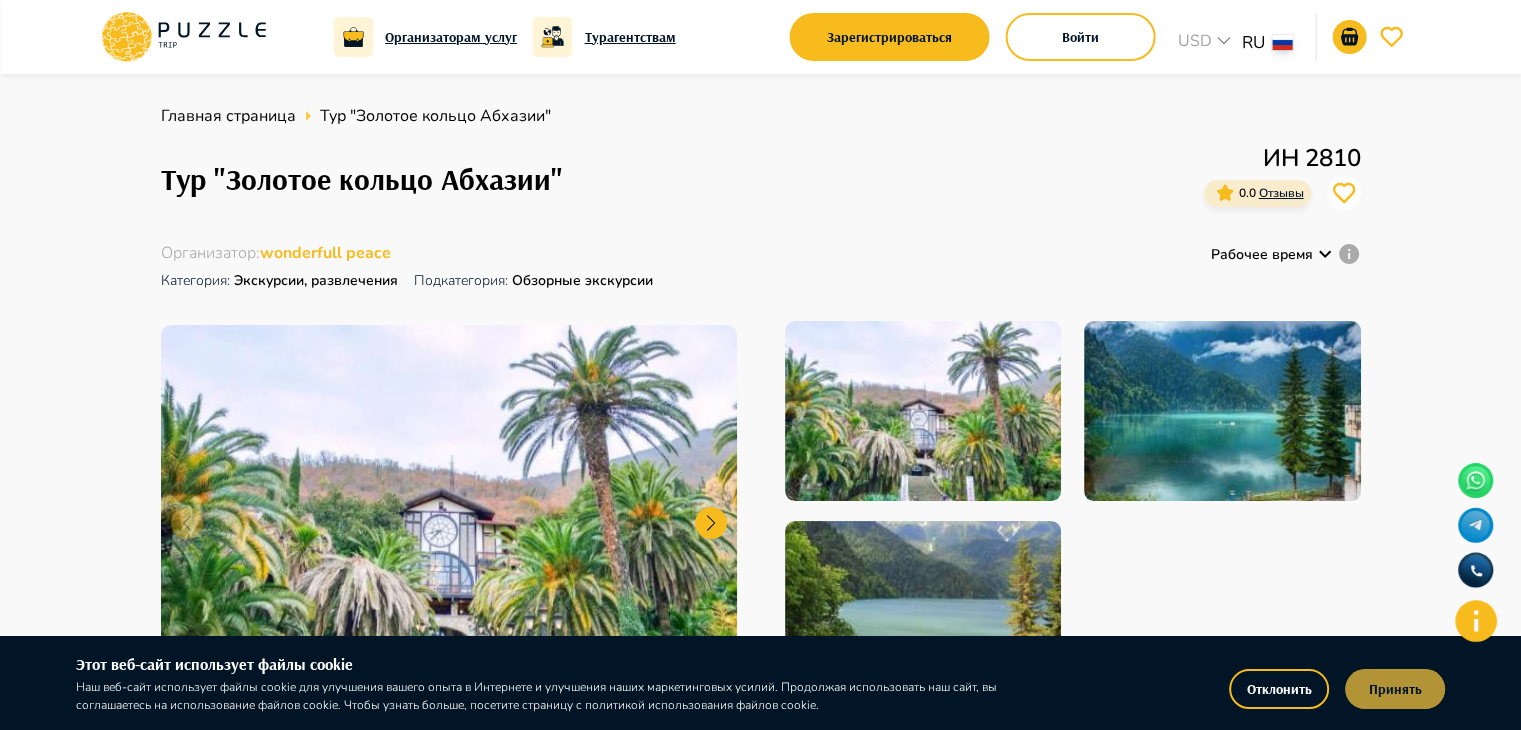 click on "Принять" at bounding box center (1395, 689) 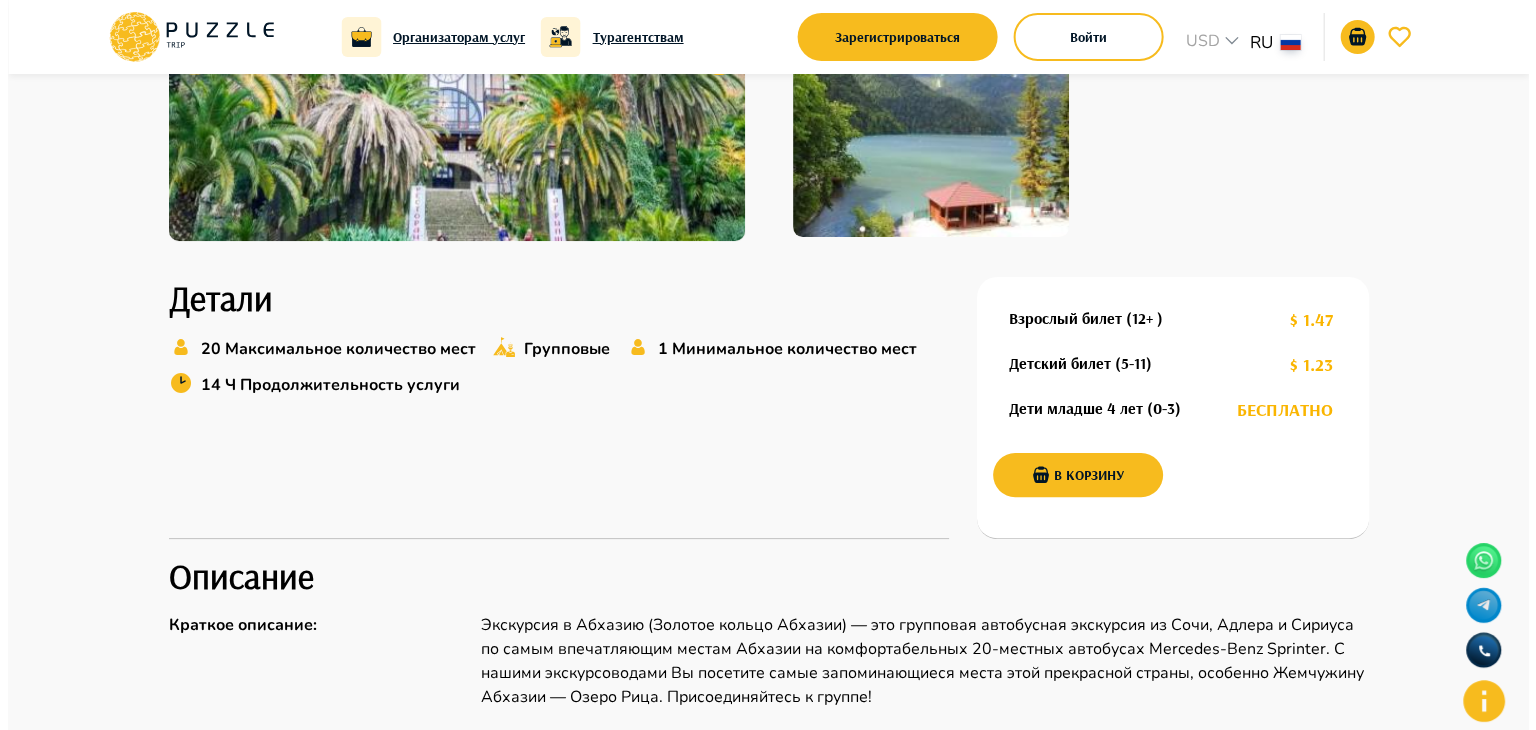 scroll, scrollTop: 468, scrollLeft: 0, axis: vertical 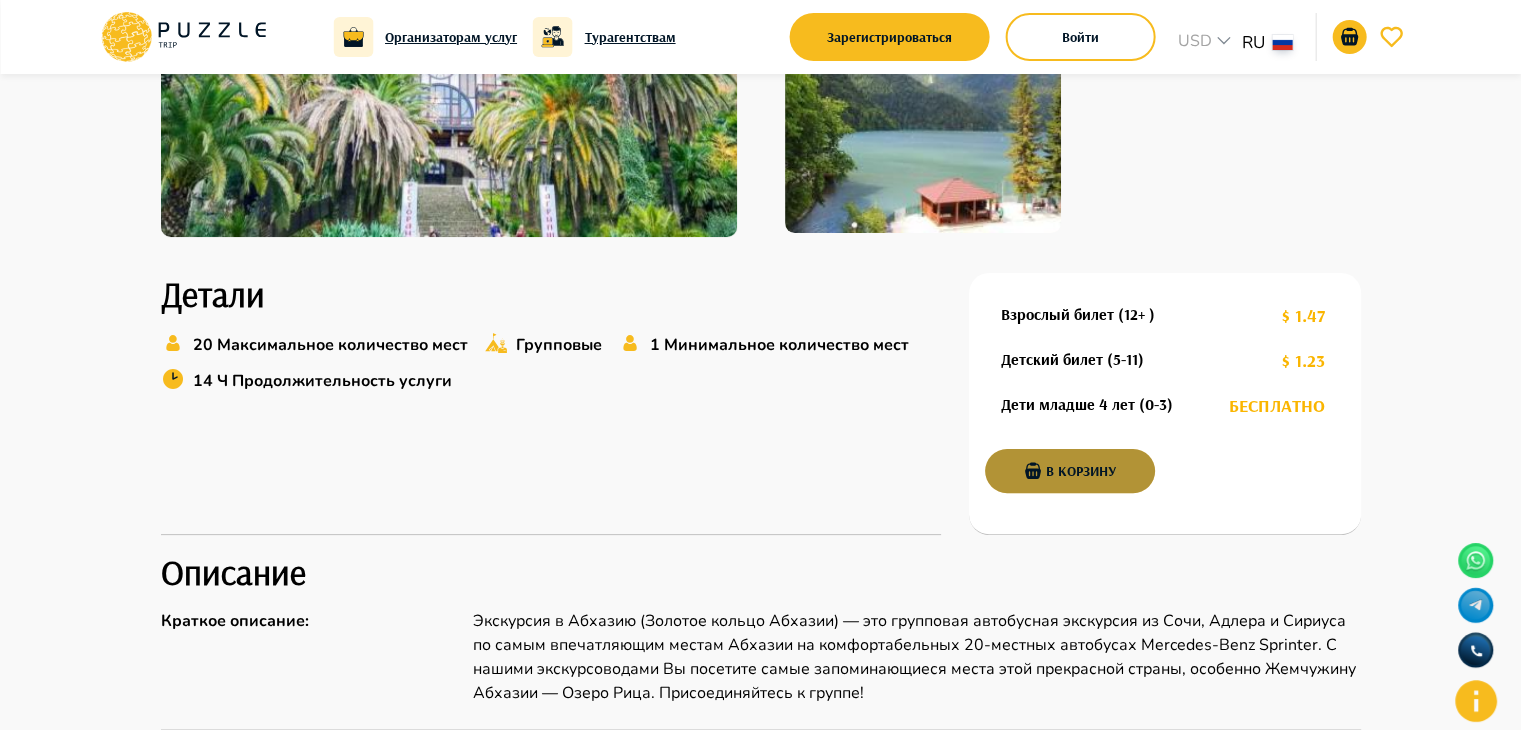 click on "В корзину" at bounding box center [1070, 471] 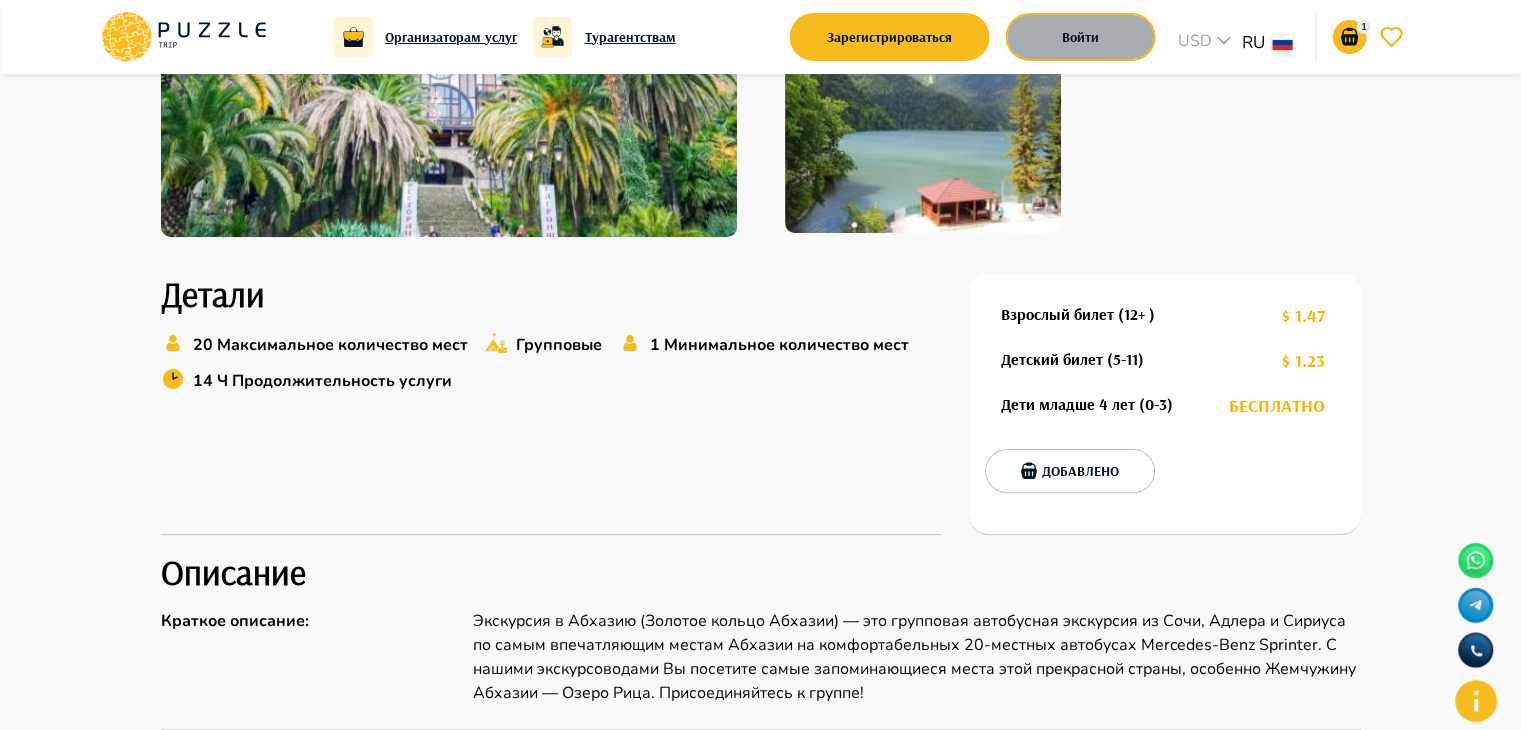 click on "Войти" at bounding box center (1081, 37) 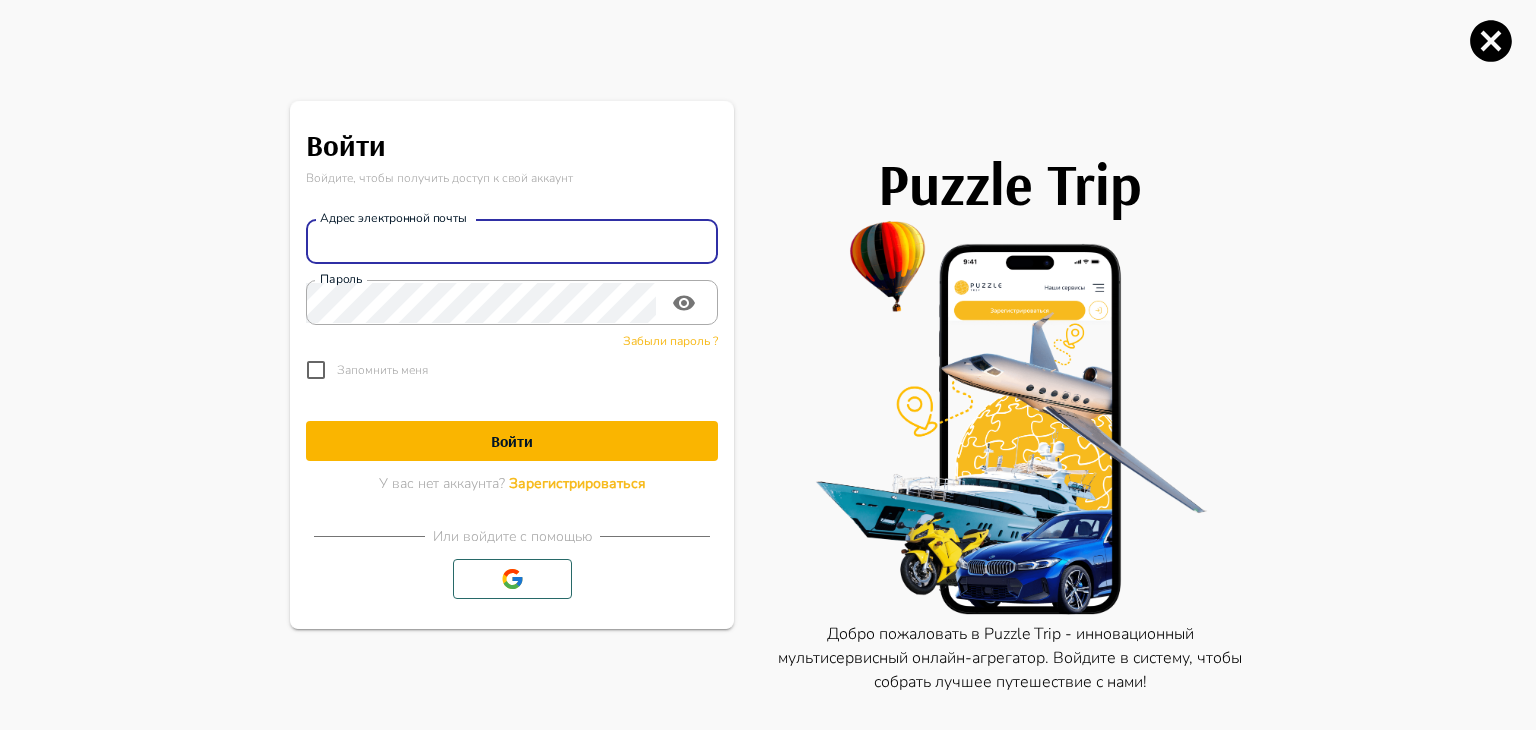 click on "Адрес электронной почты" at bounding box center (512, 242) 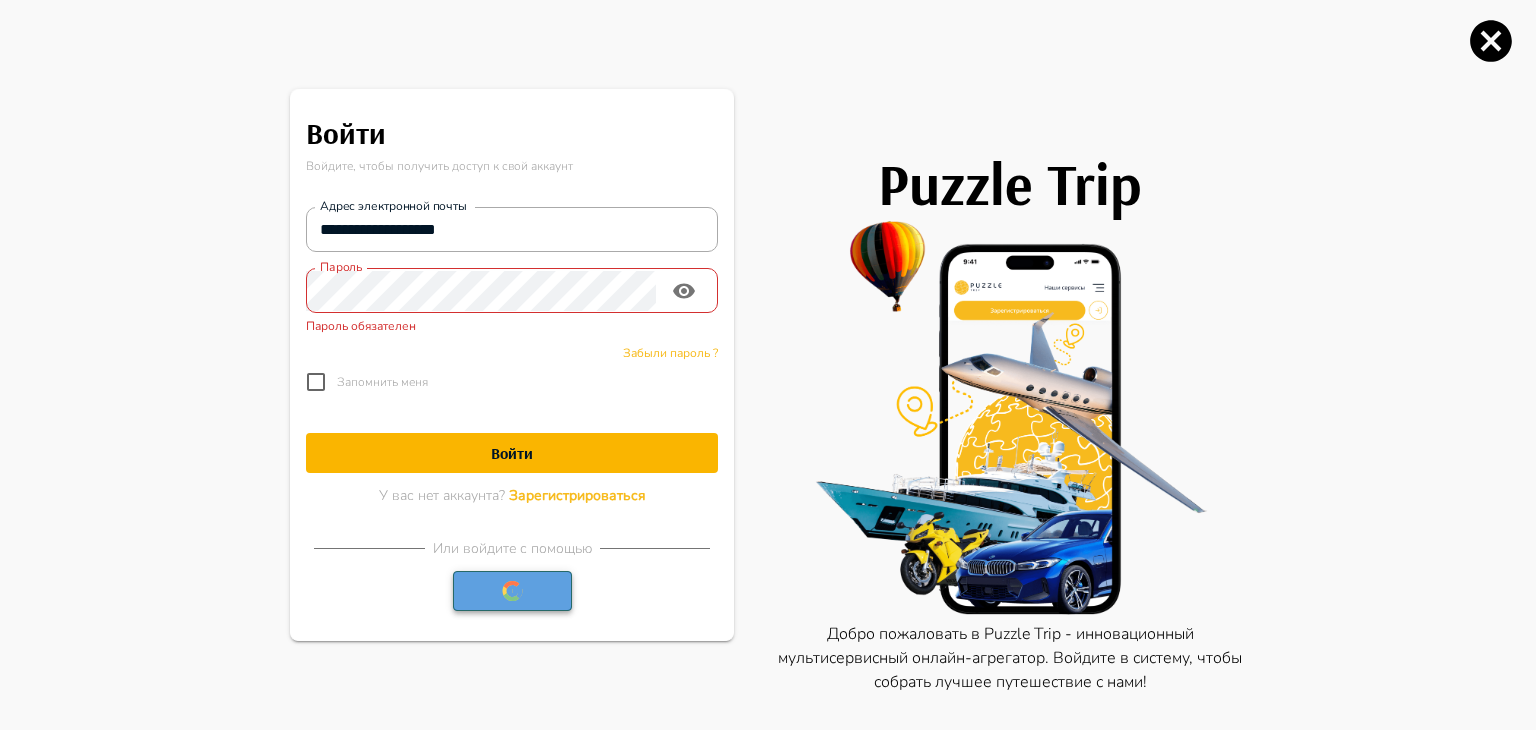 click at bounding box center (512, 591) 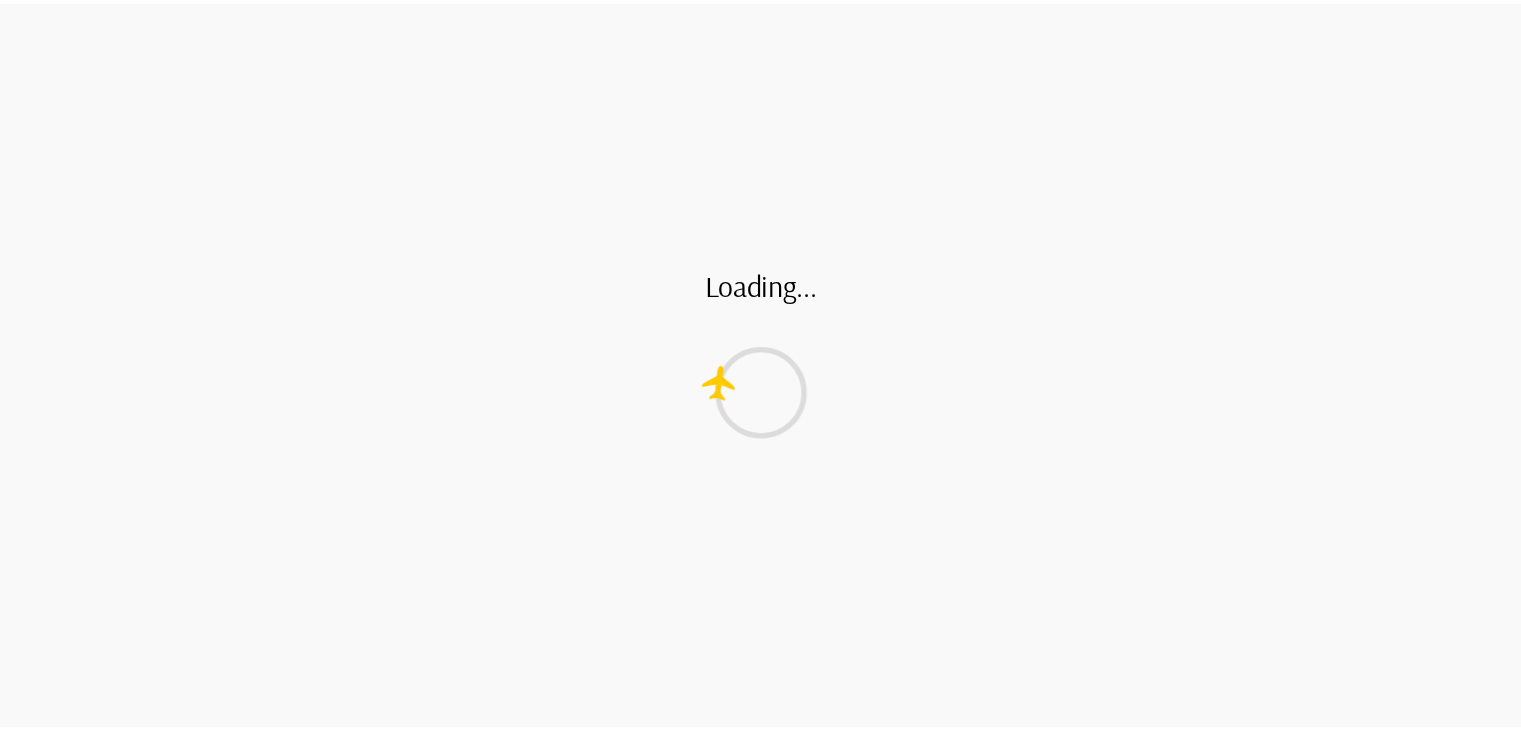scroll, scrollTop: 0, scrollLeft: 0, axis: both 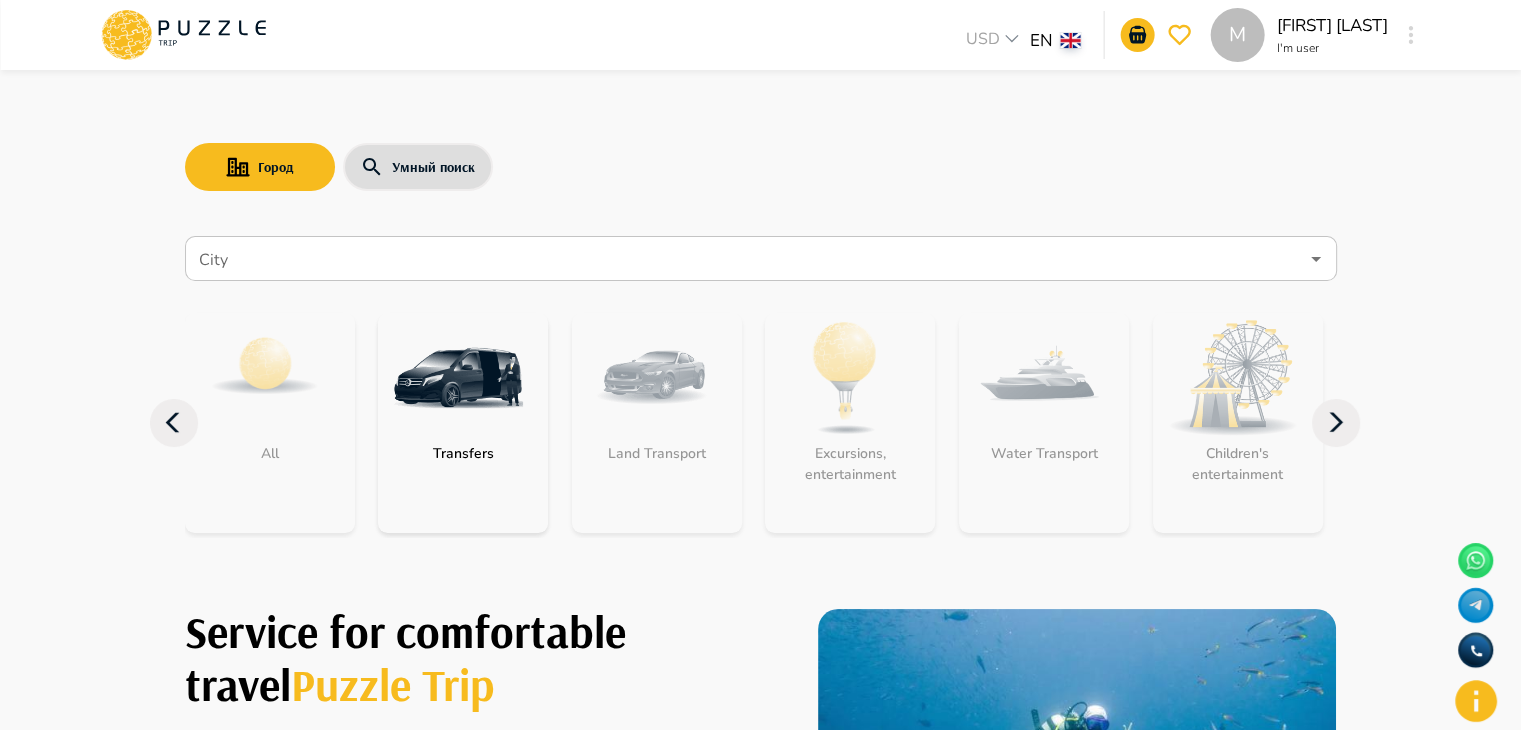 click on "USD ***" at bounding box center (995, 35) 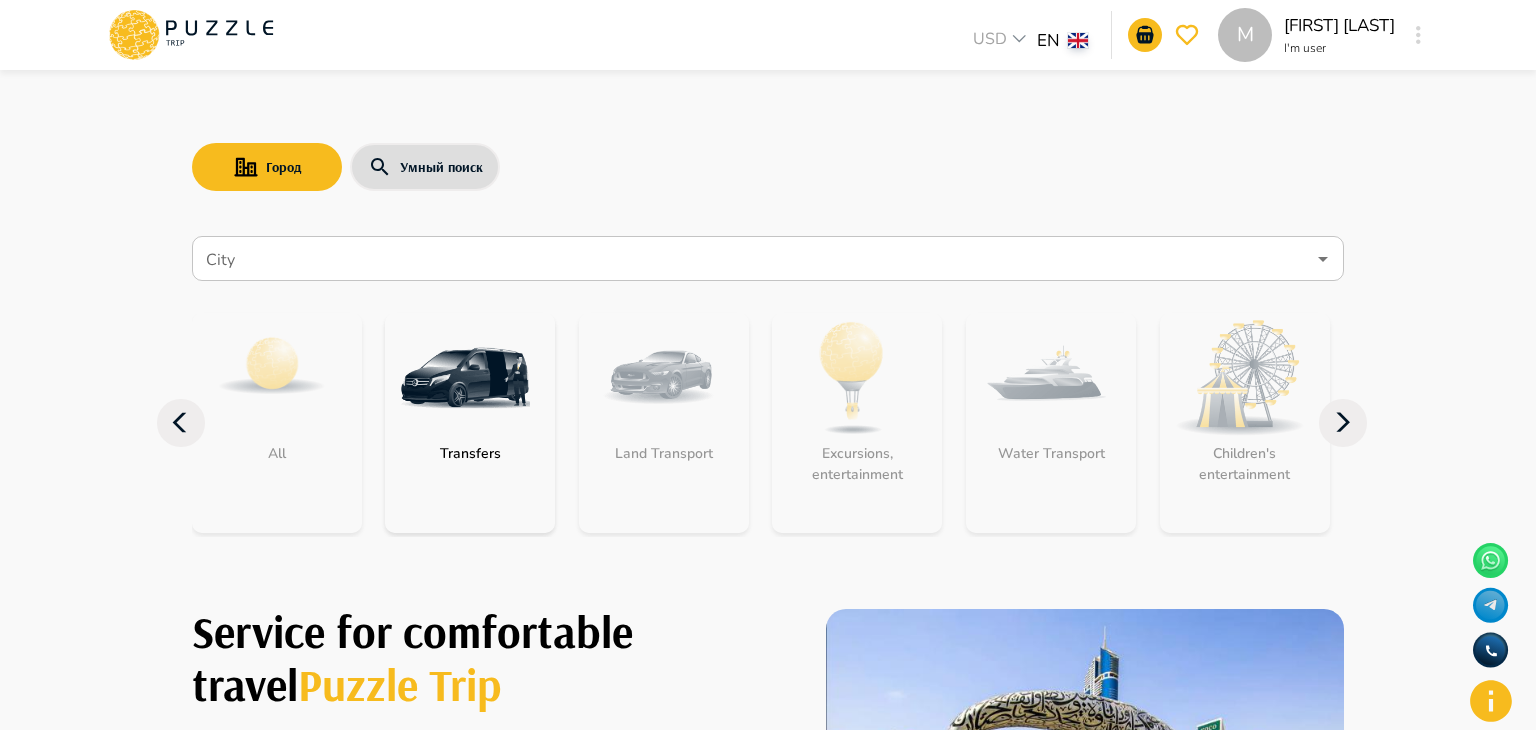 click on "M USD *** EN   ** M Mike undefined I'm user M Город Умный поиск City City All Transfers Land Transport Excursions, entertainment  Water Transport Children's
entertainment Entry Tickets Business Aviation Car with driver Service for comfortable travel  Puzzle Trip Craft   your   ideal   trip   in   one   application   in   one,   two,   three   times   We are already working in : UAE Turkey Saudi Arabia Armenia Russia Tanzania Belarus Egypt Maldives Seychelles Sri Lanka Thailand Cuba Caribbean Malta Azores Group excursion to Wild Wadi Water Park From     $ 95 Scuba diving in Fujairah From     $ 900 Museum of The Future From     $ 40 City tour From     $ 29 All services in one window You don't need to book a car on one site, a sea trip on another, a transfer on a third. You can easily and conveniently book all the main services “in one window” Prompt support service Puzzletrip Multilingualism Automatic translation is available in the chat room. High level of information security Why" at bounding box center (768, 3088) 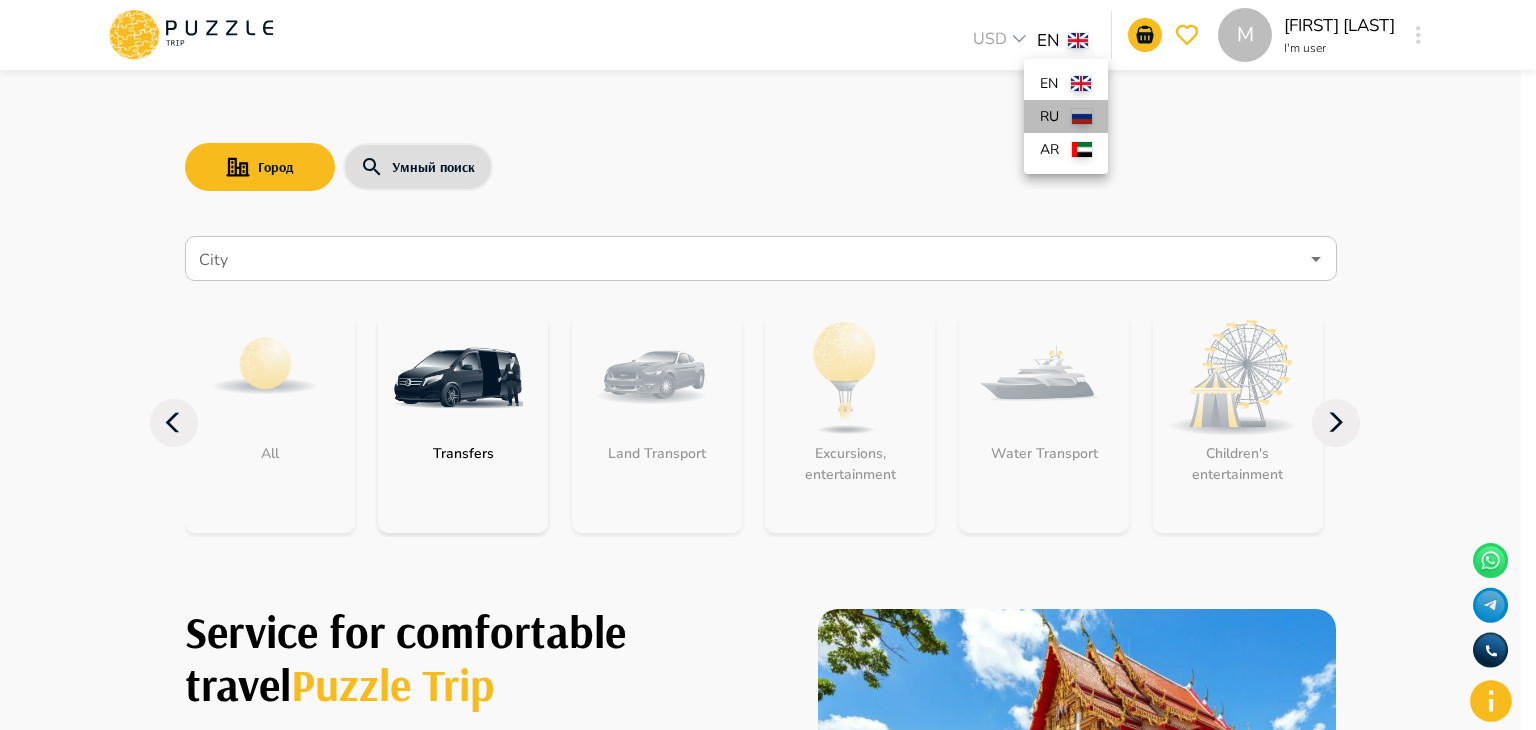 click on "ru" at bounding box center [1052, 116] 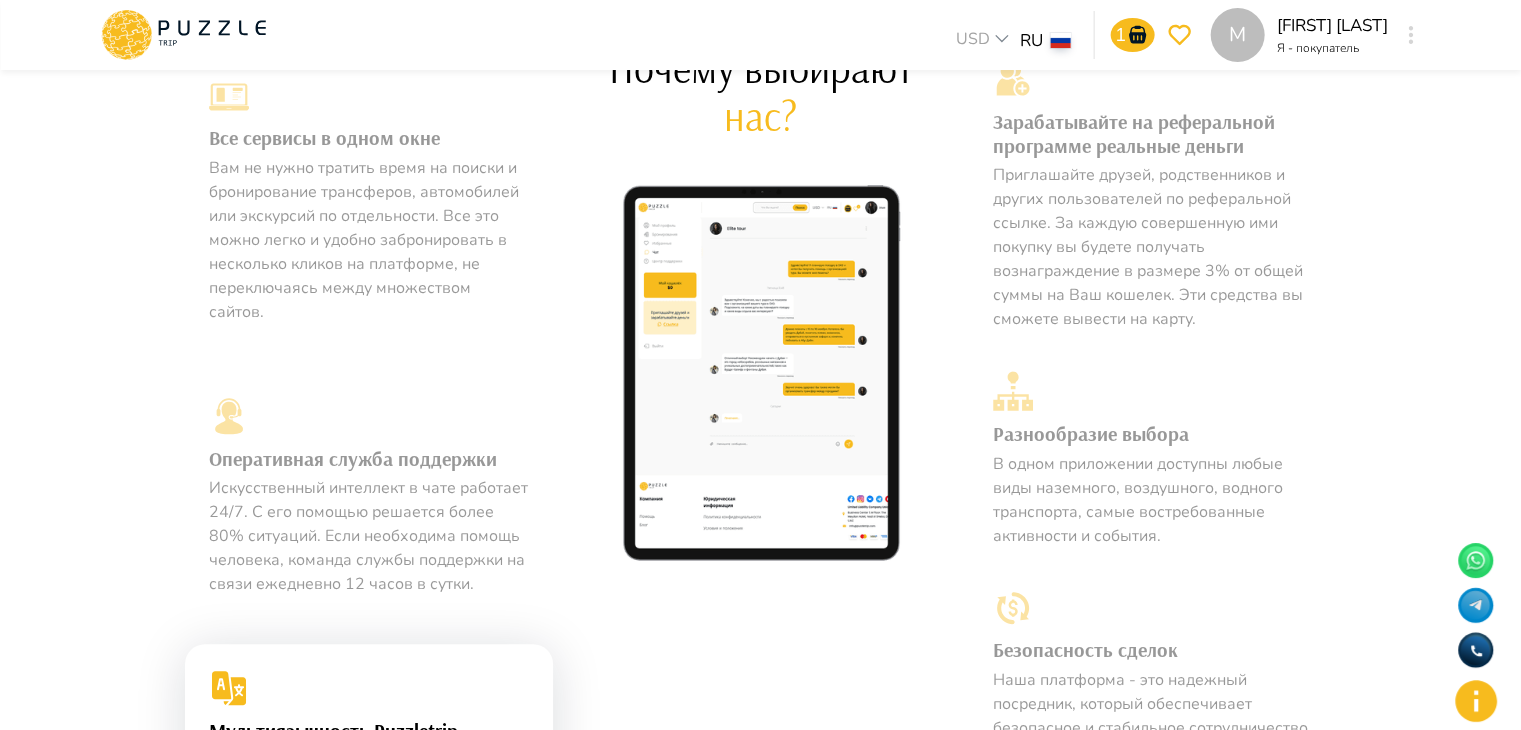 scroll, scrollTop: 992, scrollLeft: 0, axis: vertical 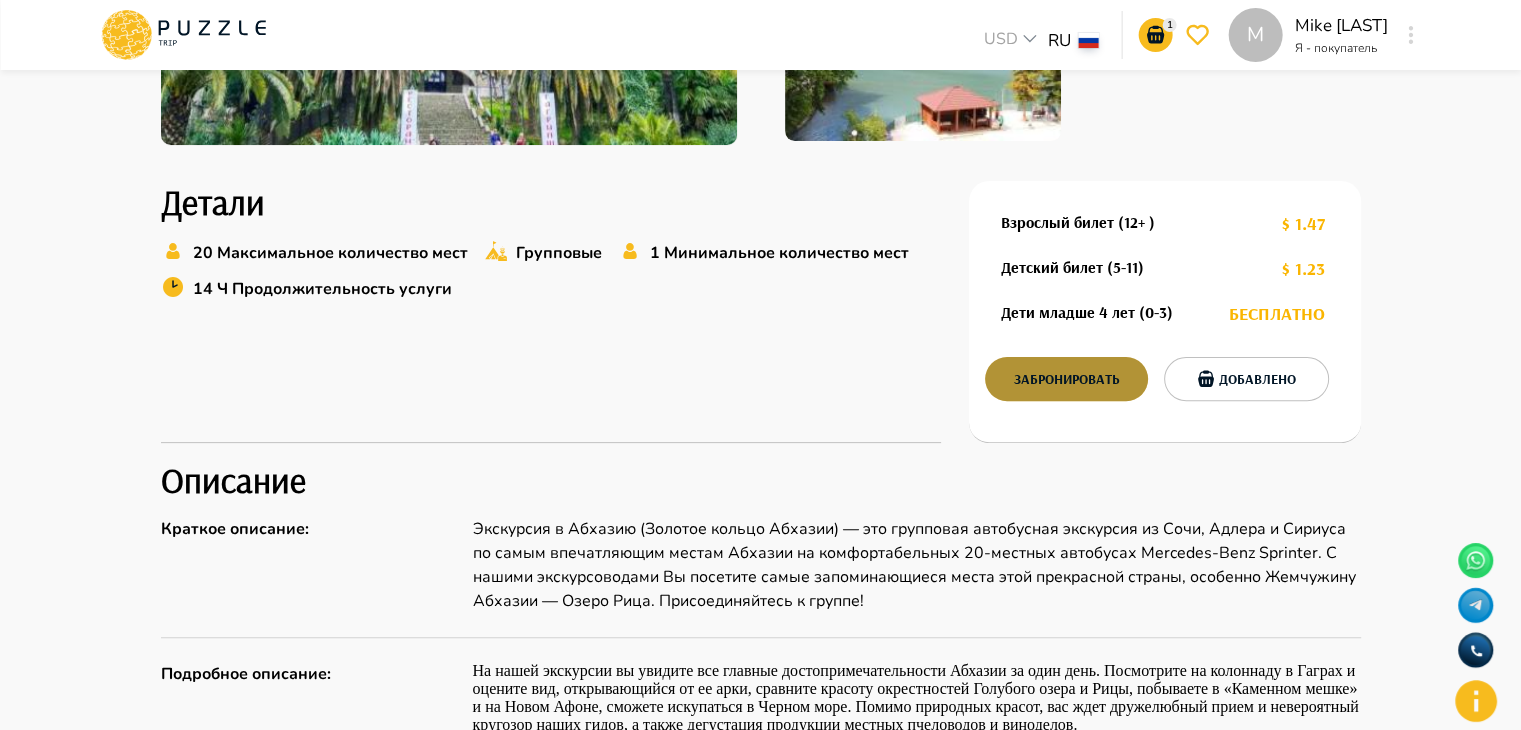 click on "Забронировать" at bounding box center (1067, 379) 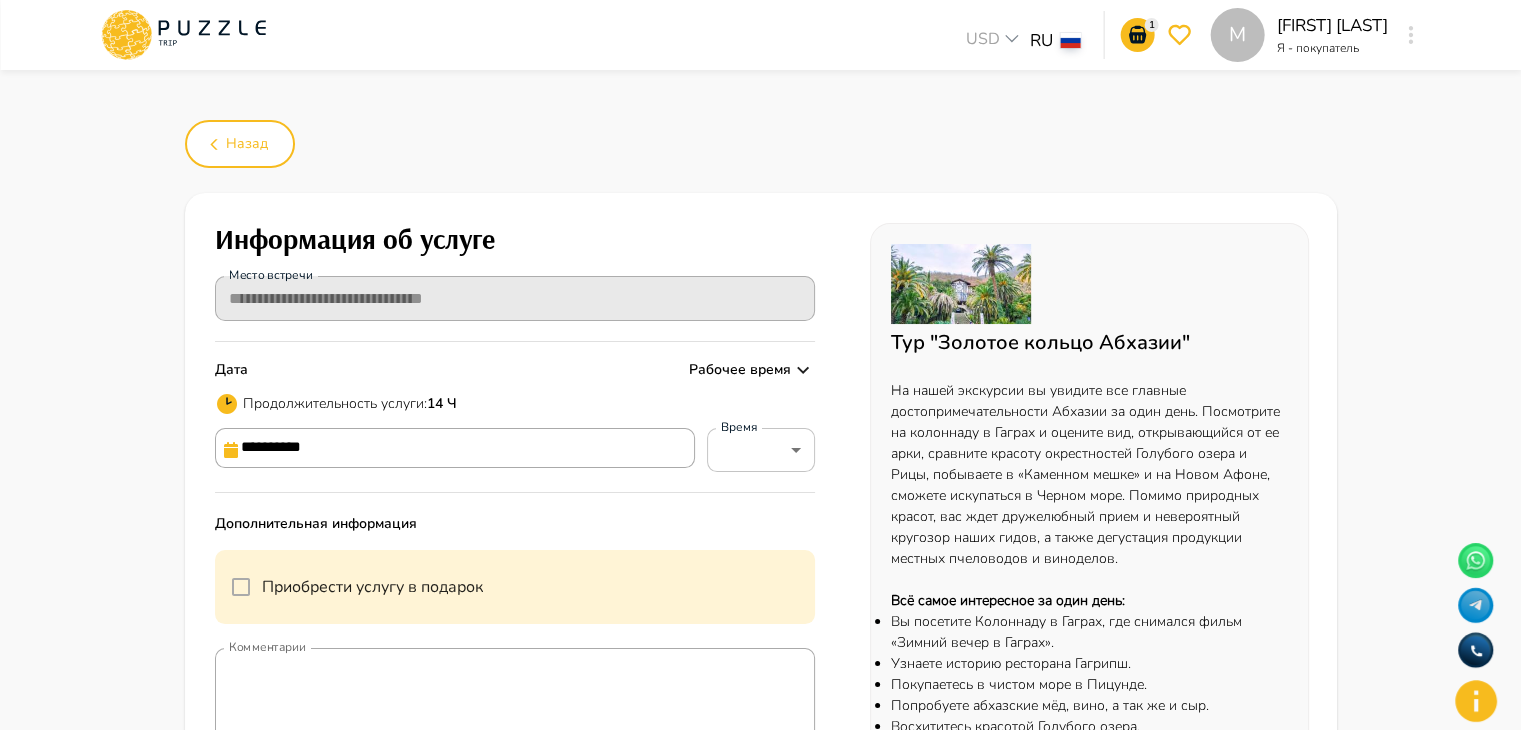 scroll, scrollTop: 83, scrollLeft: 0, axis: vertical 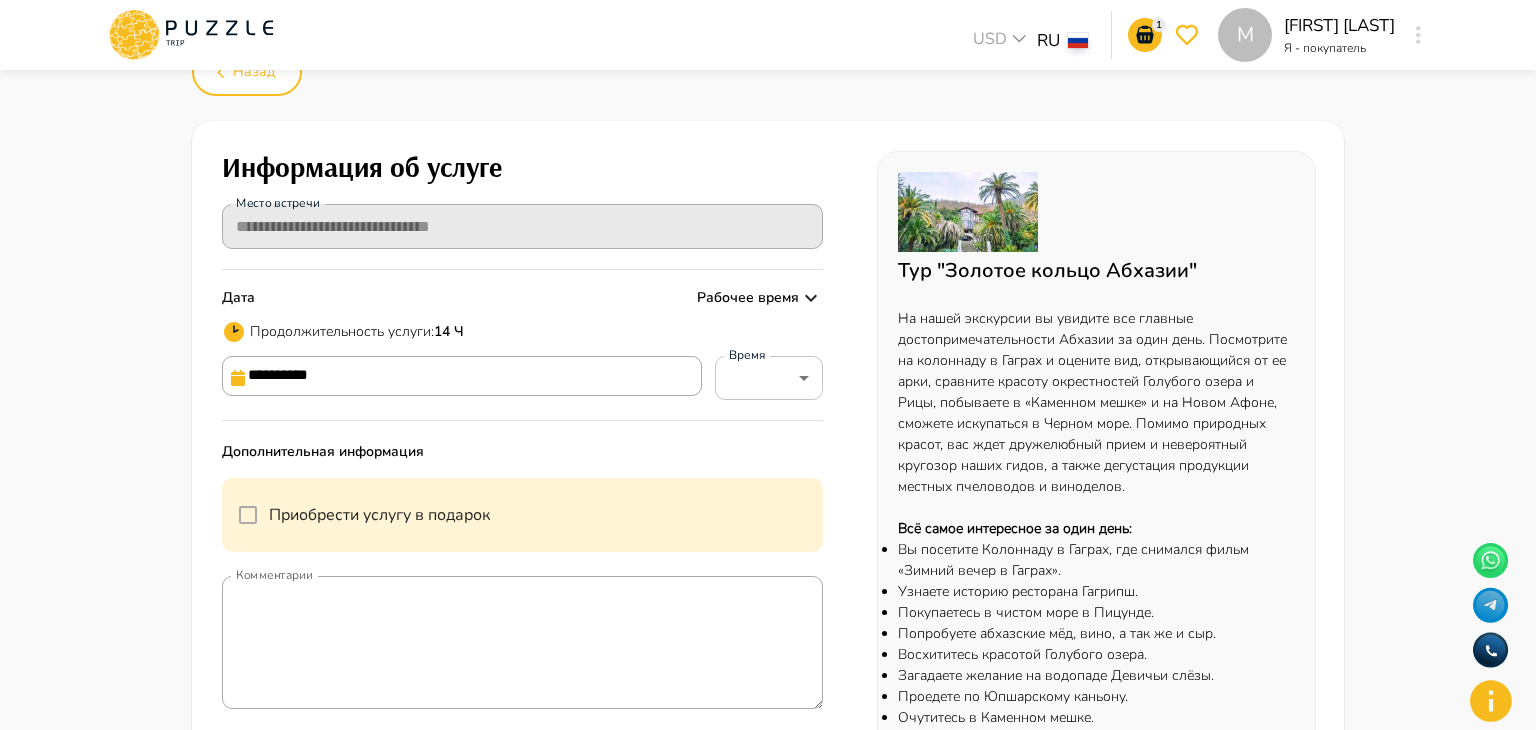 click on "**********" at bounding box center (768, 748) 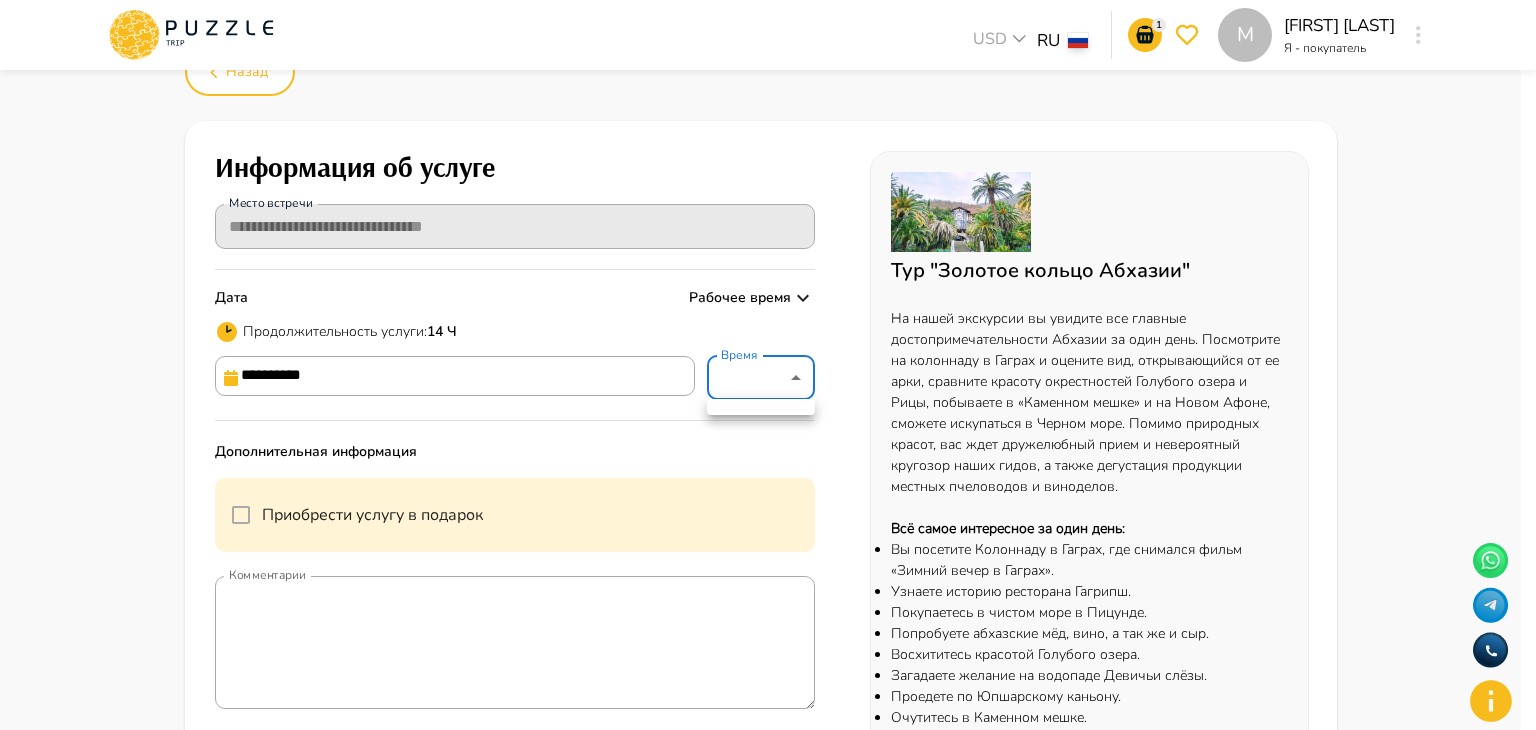 click at bounding box center [768, 365] 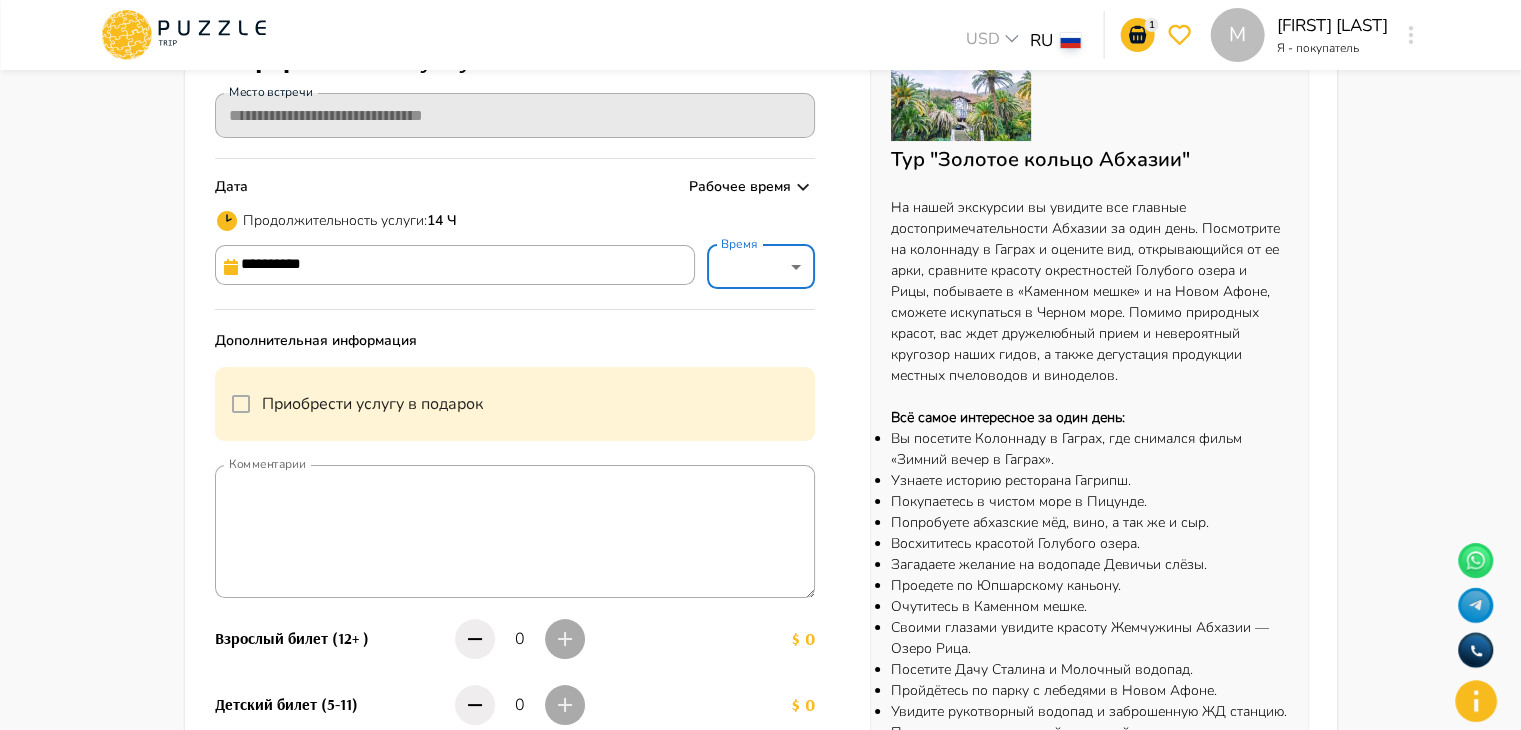 scroll, scrollTop: 200, scrollLeft: 0, axis: vertical 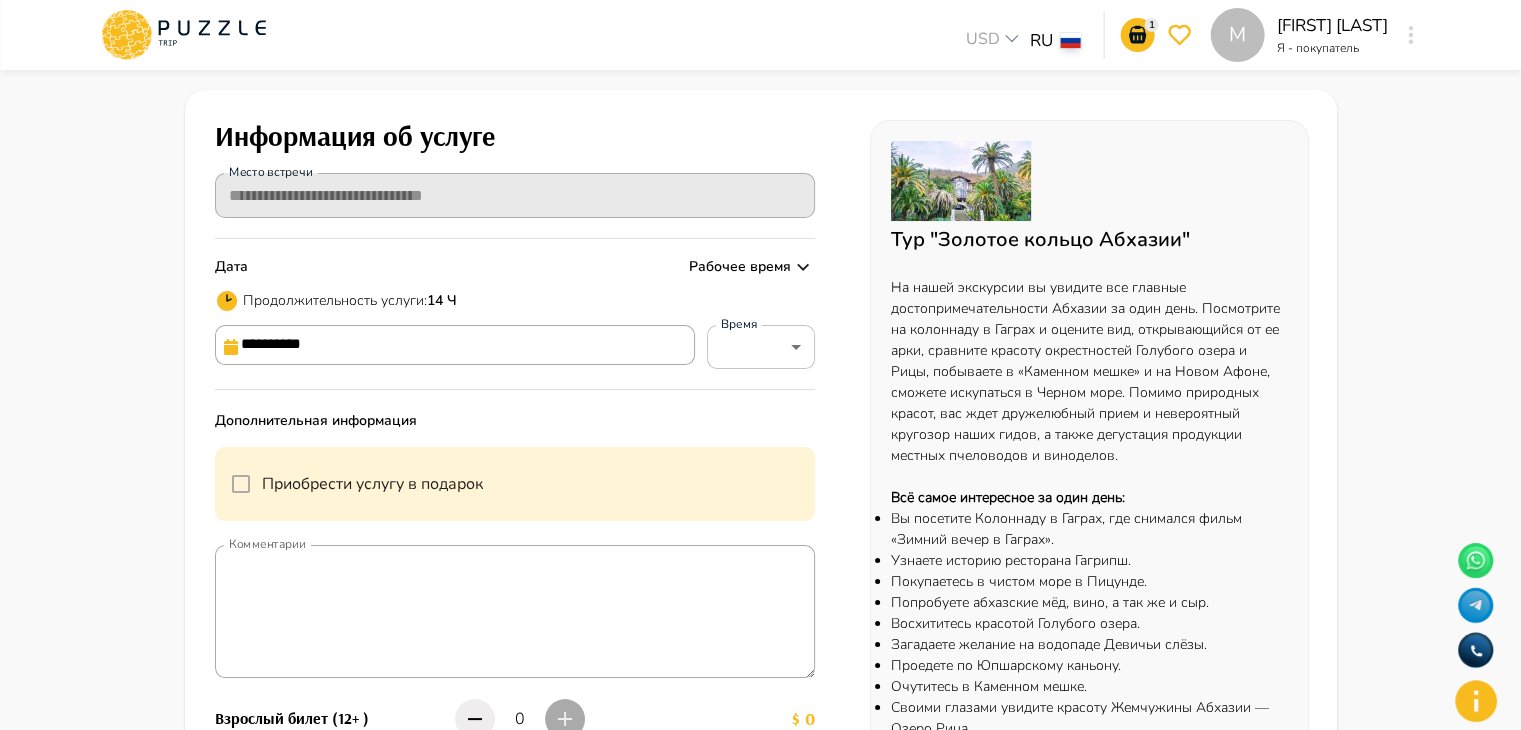 click on "Рабочее время" at bounding box center (740, 266) 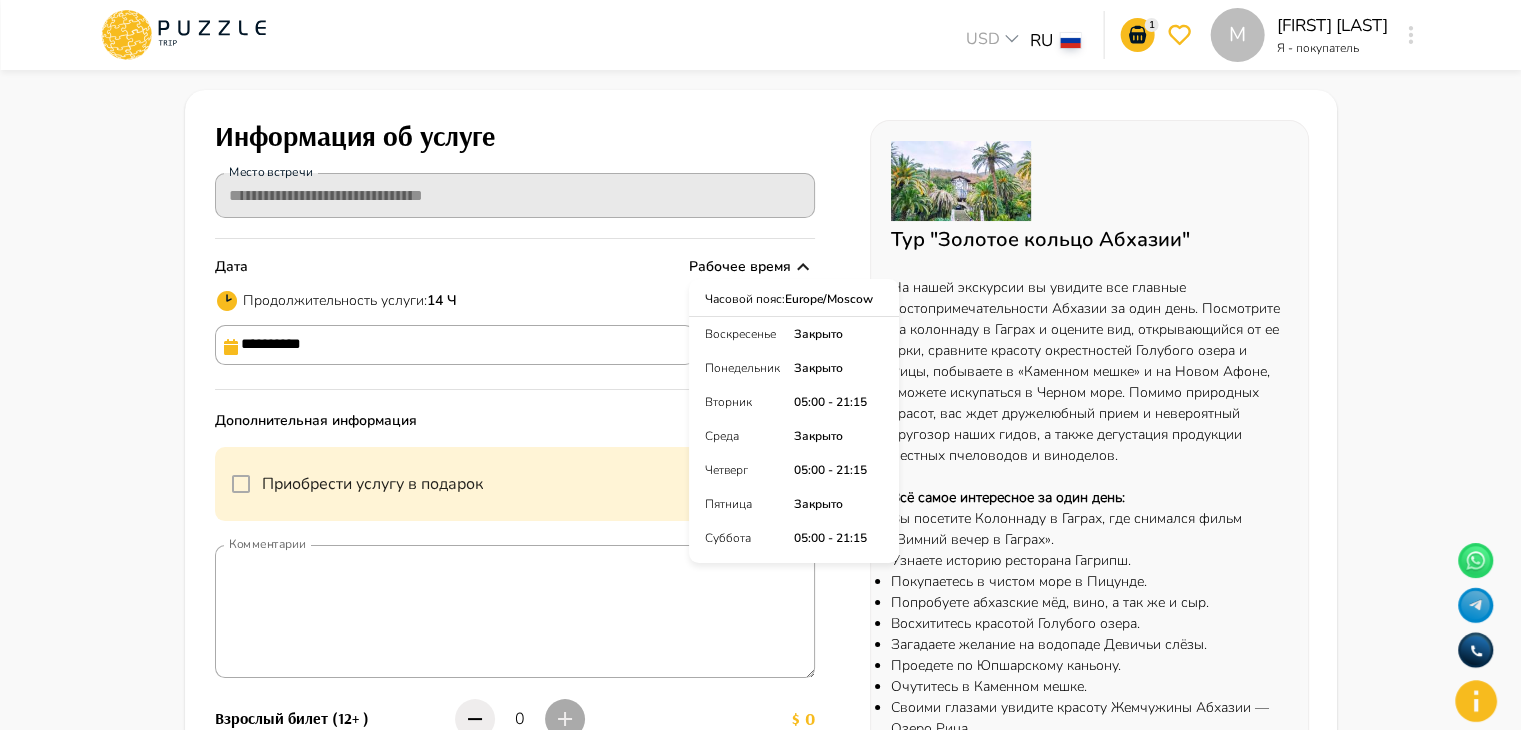 click on "**********" at bounding box center [761, 588] 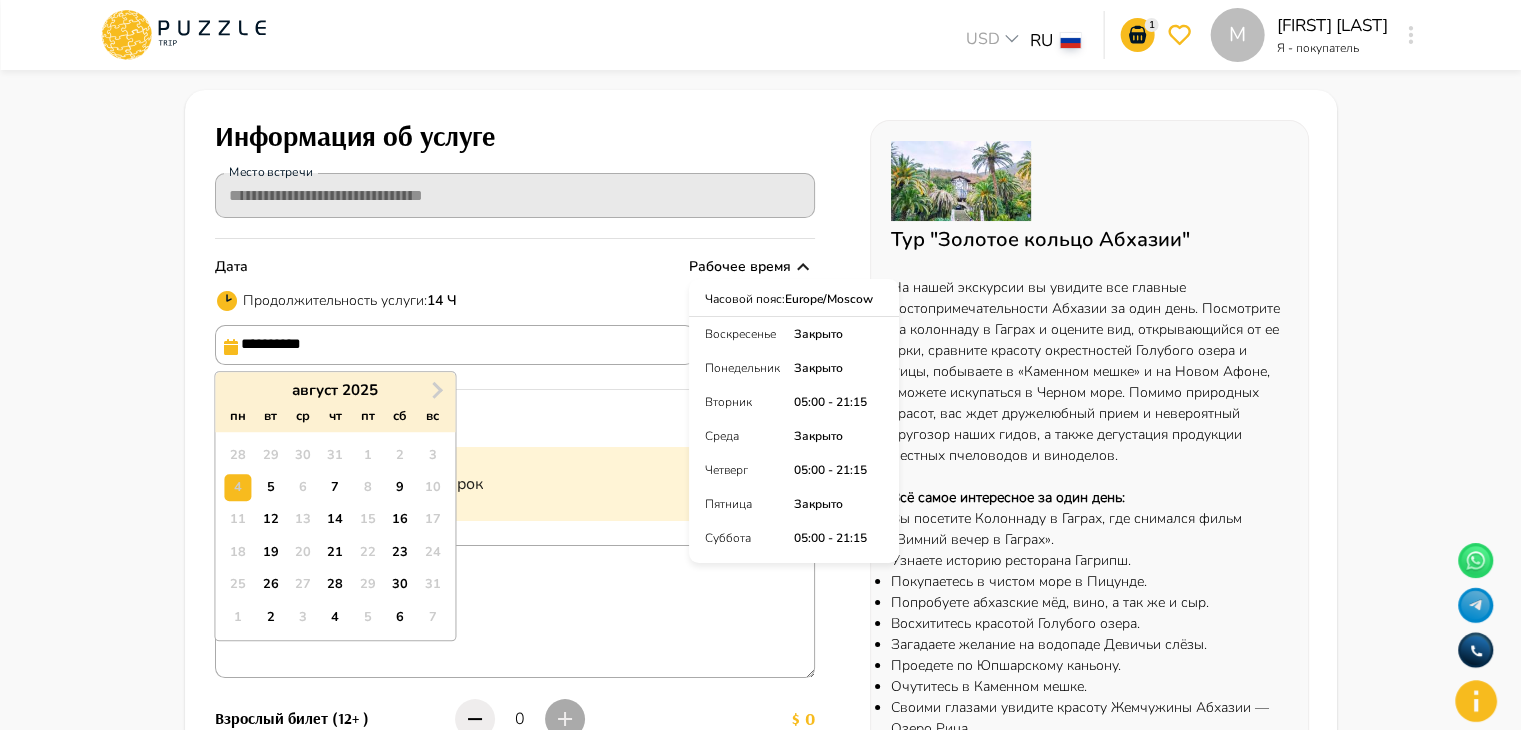 click on "**********" at bounding box center (455, 345) 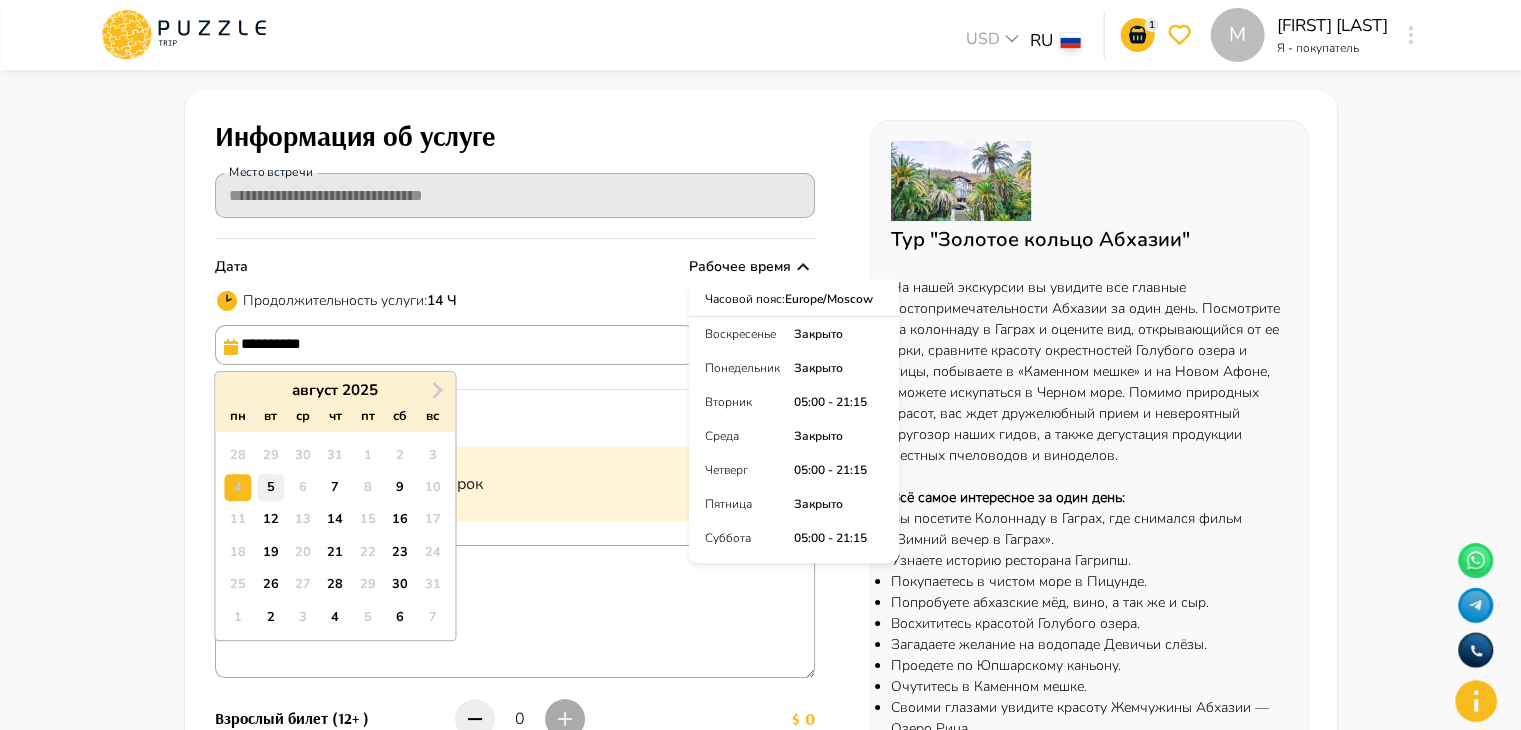 click on "5" at bounding box center [270, 487] 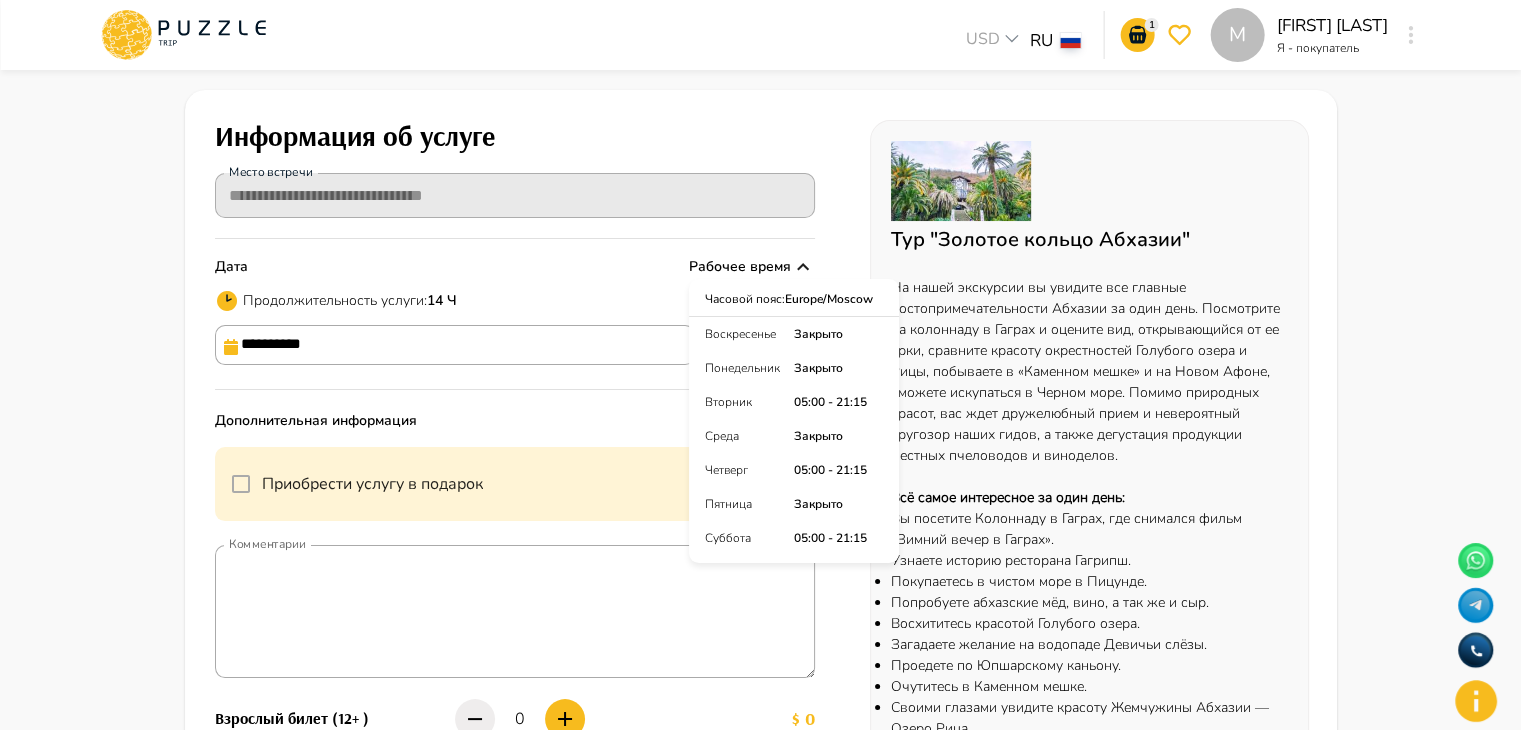 click on "**********" at bounding box center [515, 566] 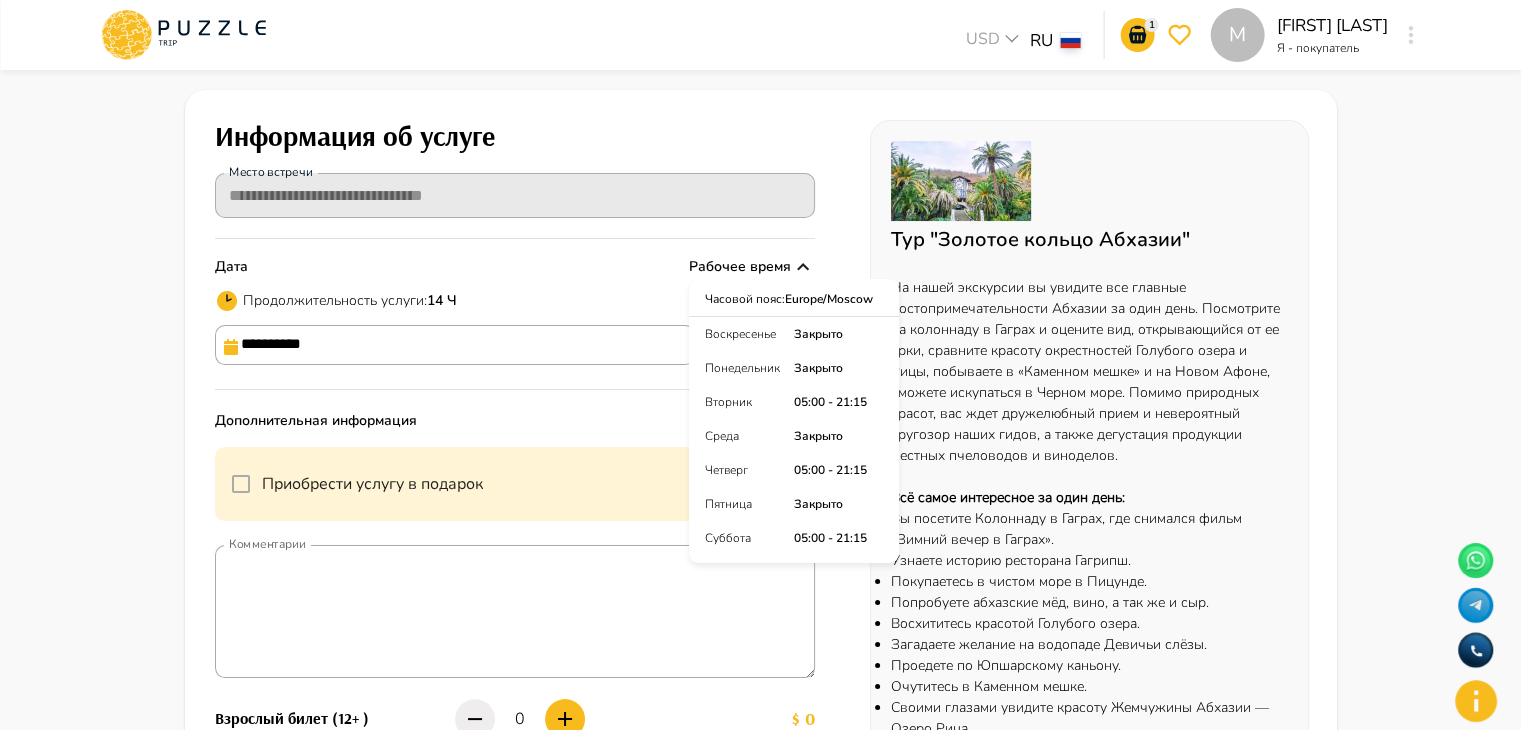 click on "Рабочее время" at bounding box center [740, 266] 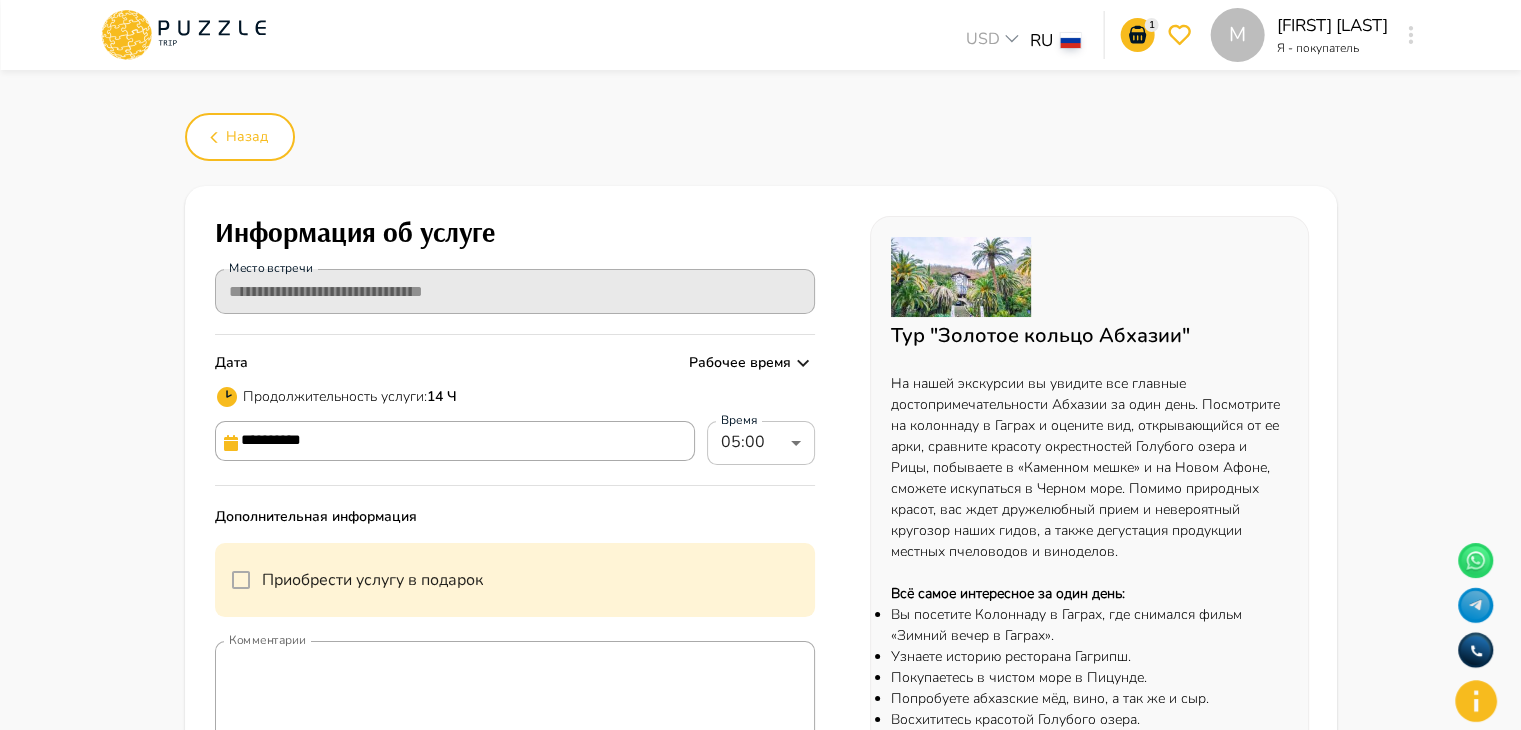 scroll, scrollTop: 8, scrollLeft: 0, axis: vertical 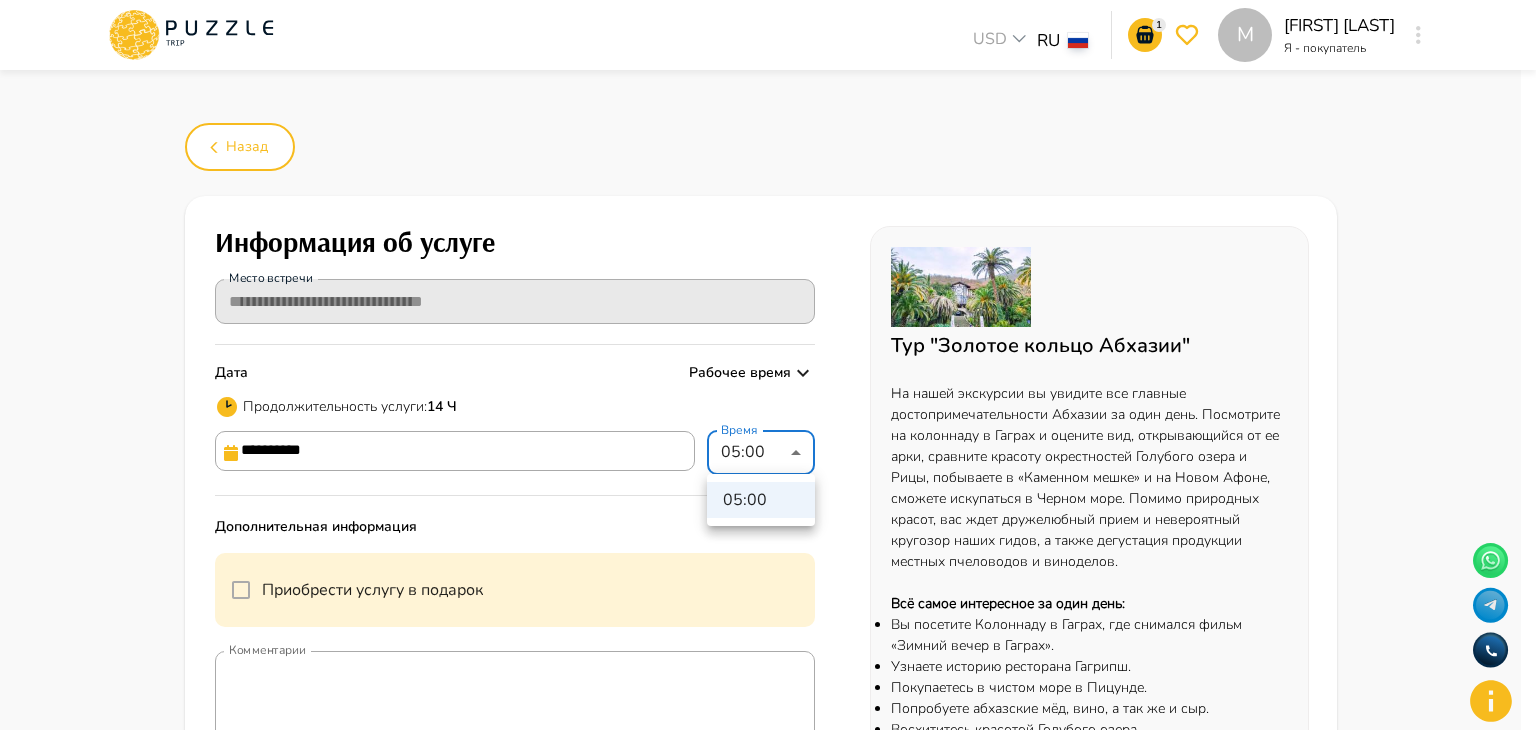 click on "**********" at bounding box center (768, 823) 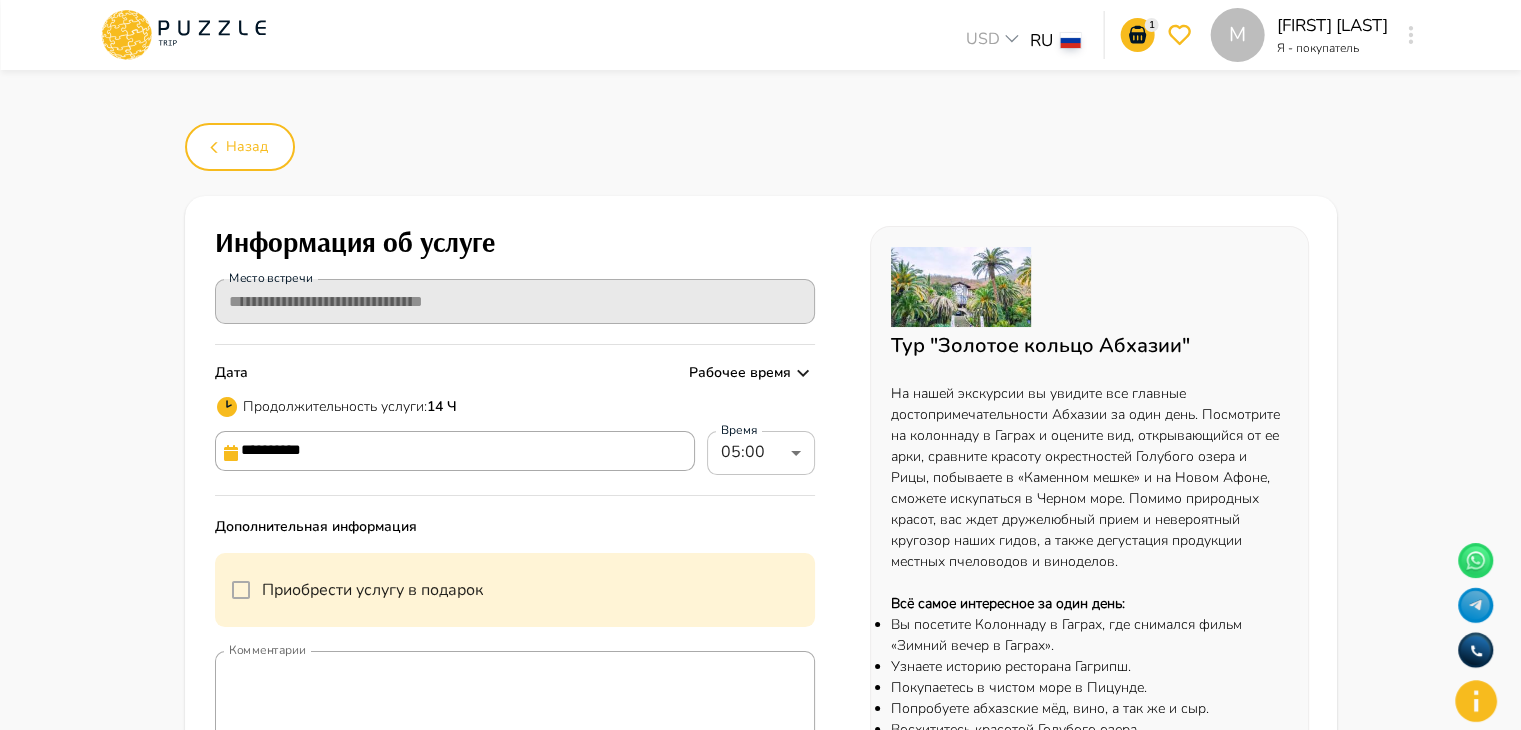 click on "Продолжительность услуги :  14 Ч" at bounding box center [515, 407] 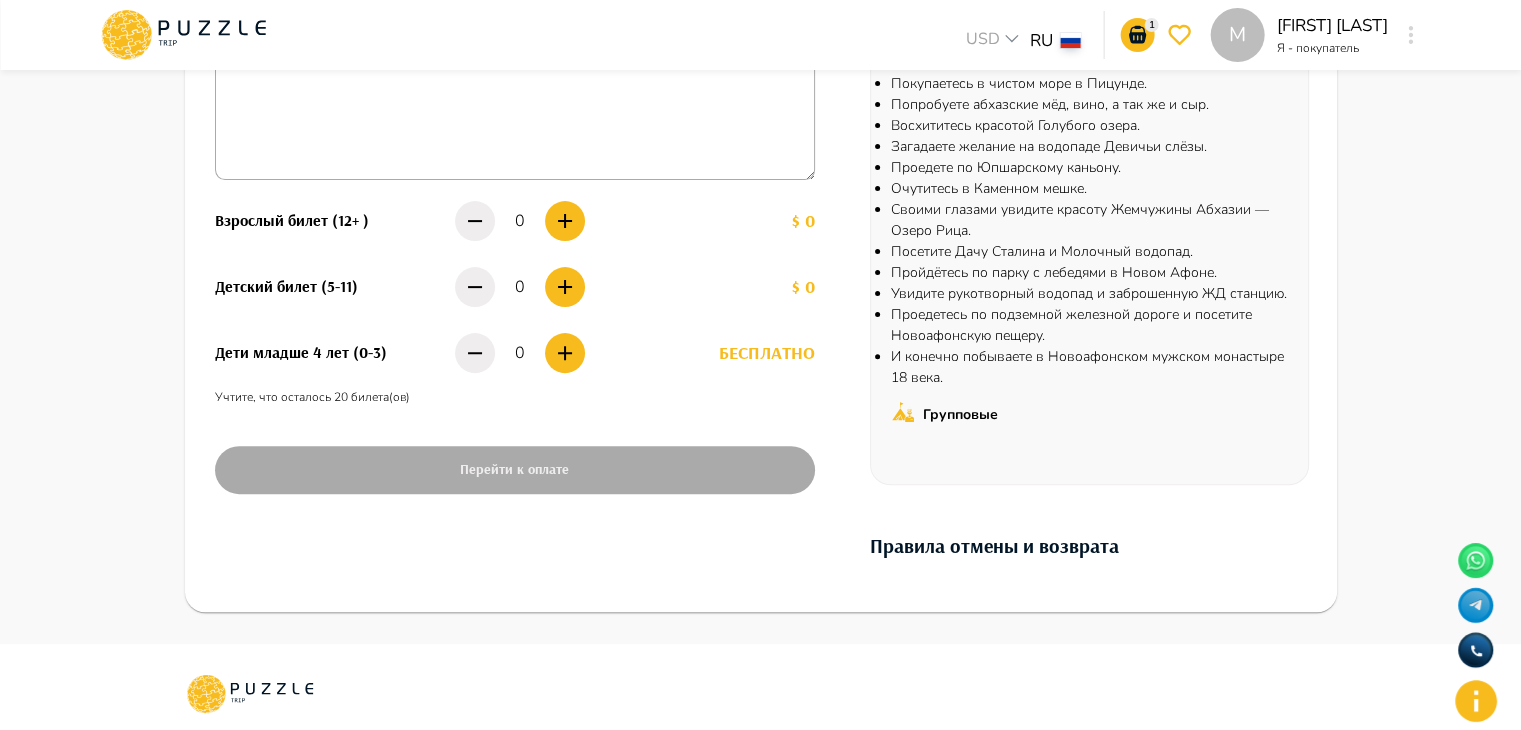 scroll, scrollTop: 355, scrollLeft: 0, axis: vertical 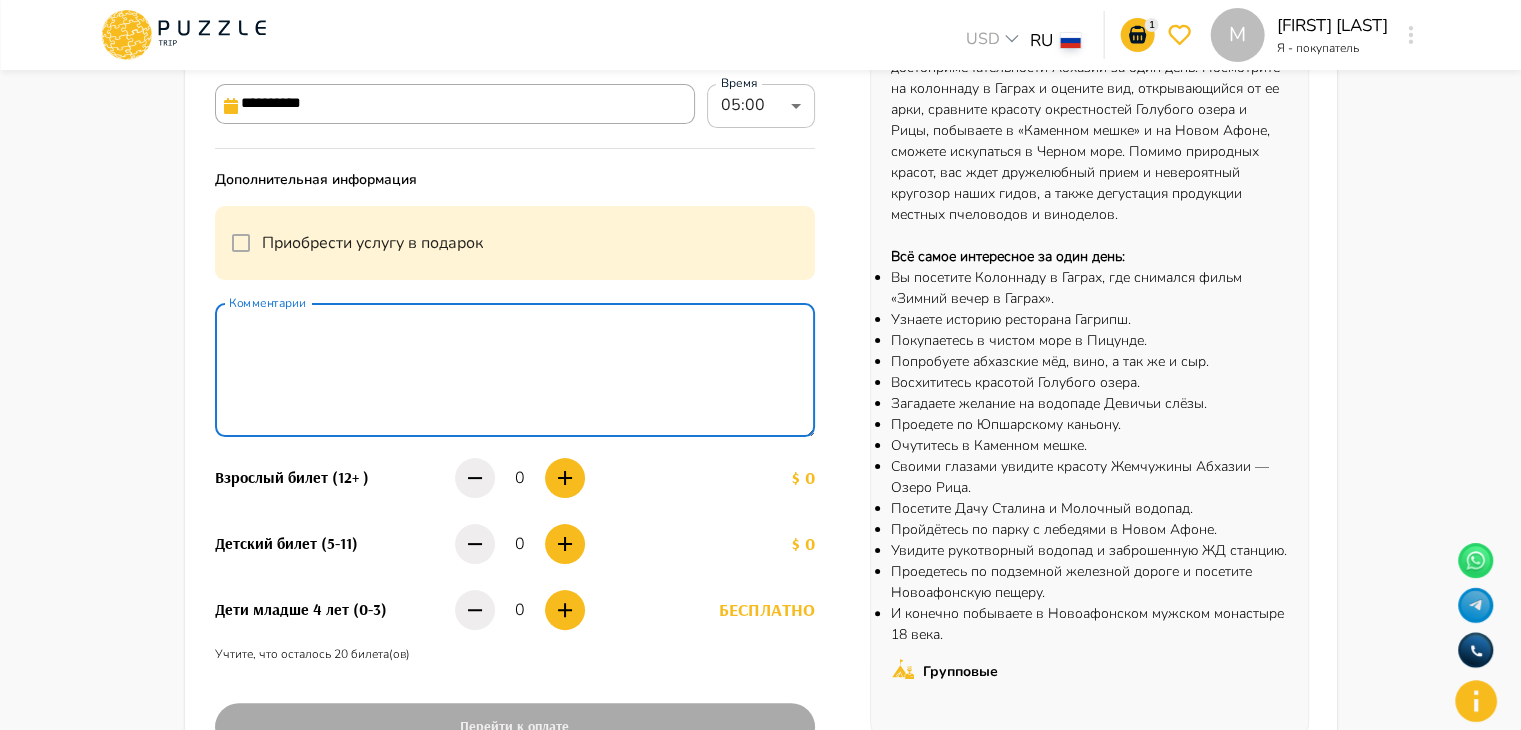 click on "Комментарии" at bounding box center (515, 370) 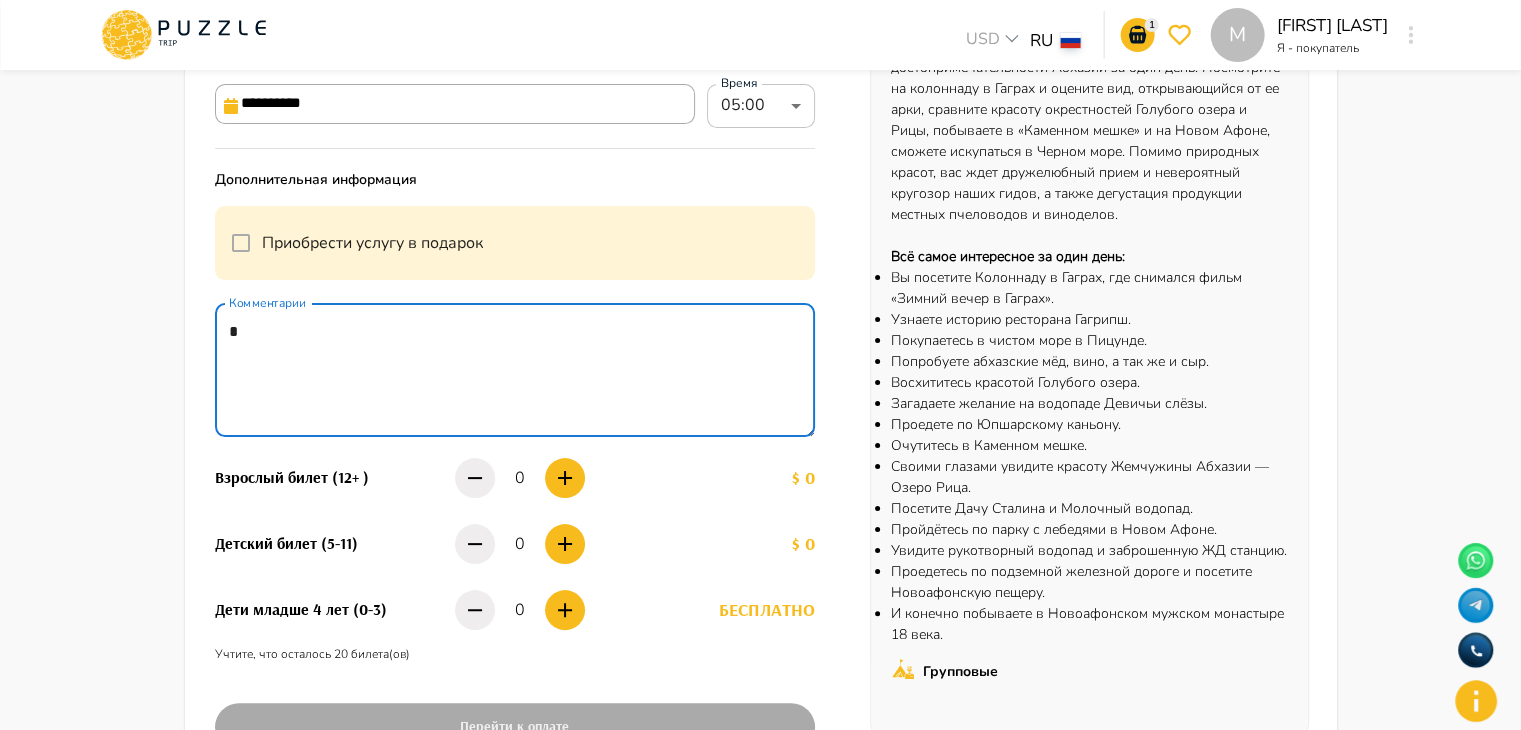 type on "**" 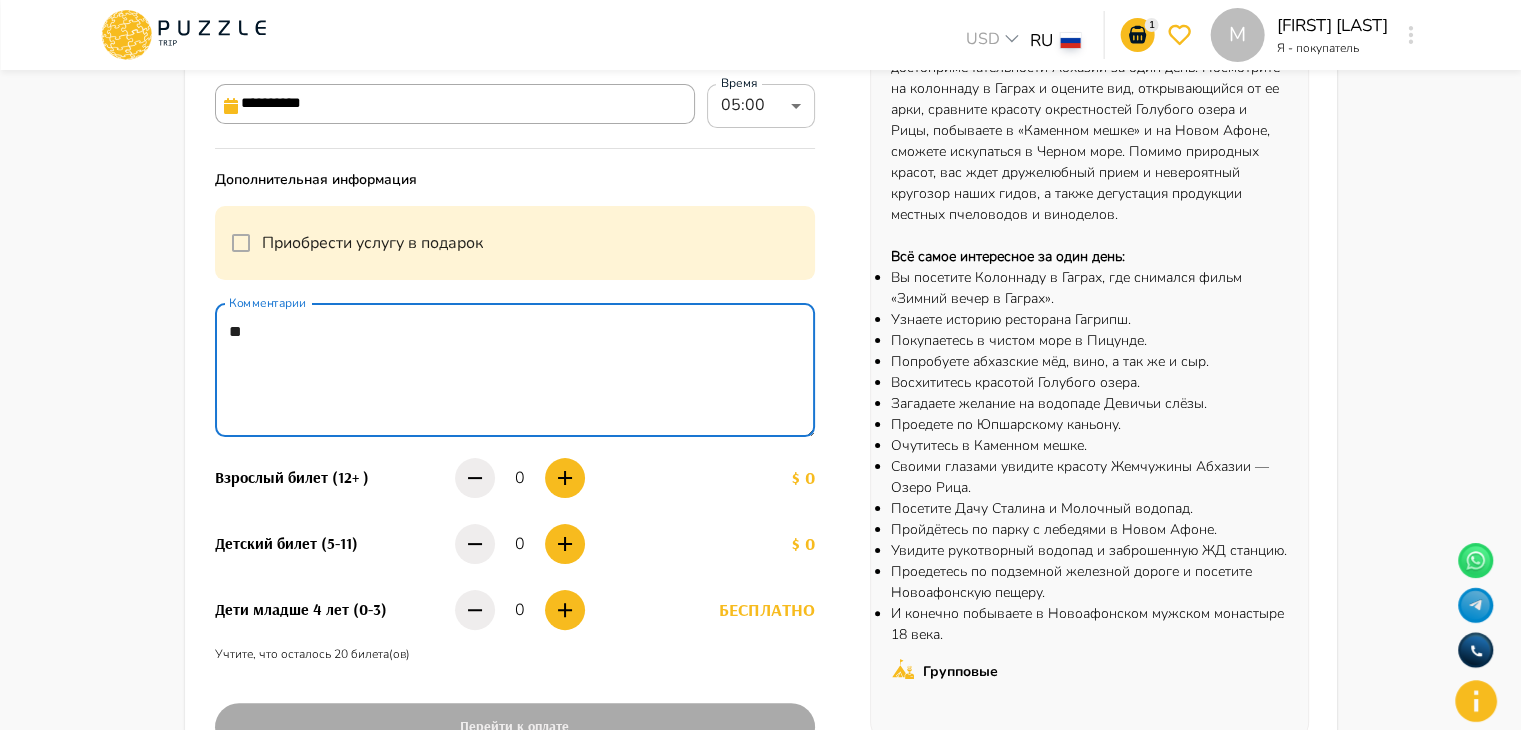 type on "*" 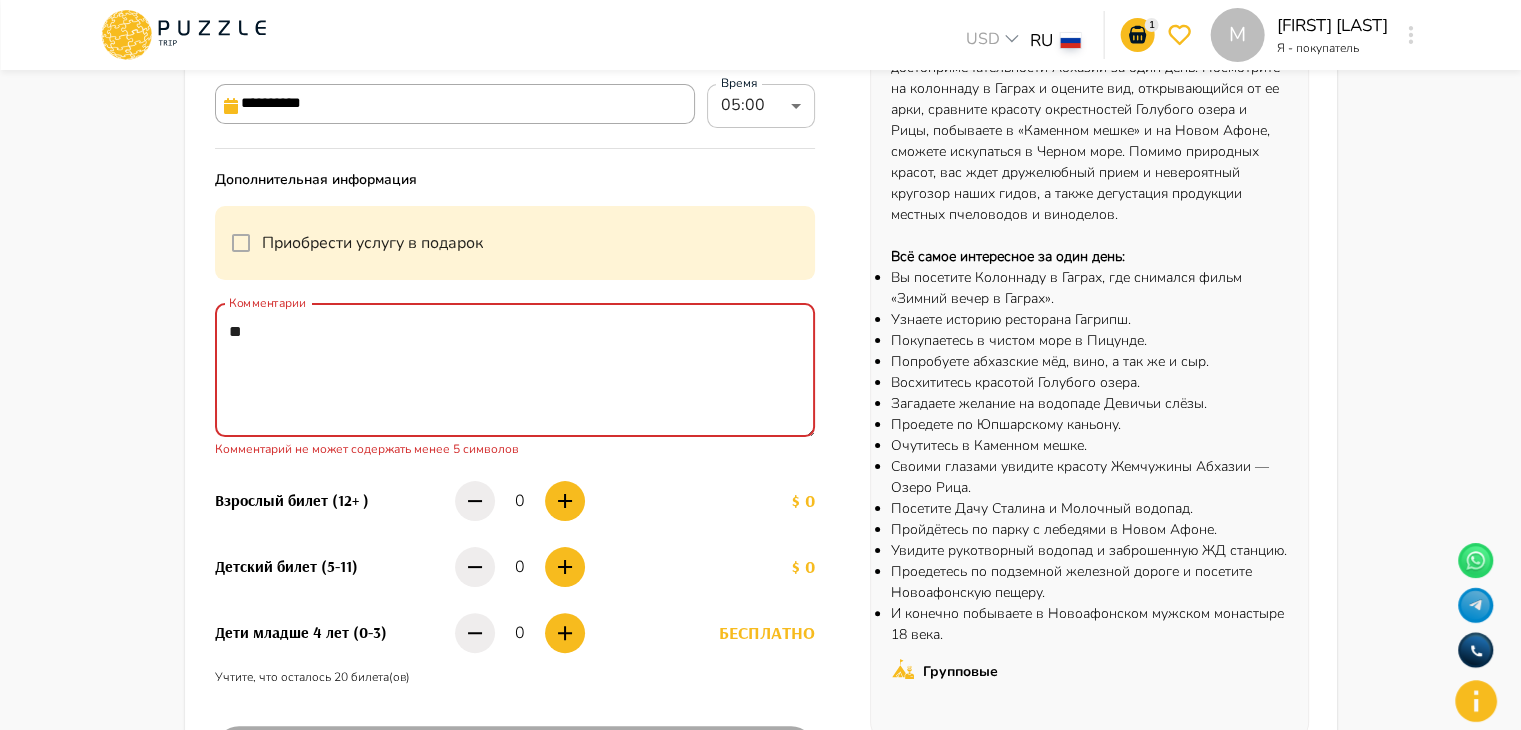 type on "***" 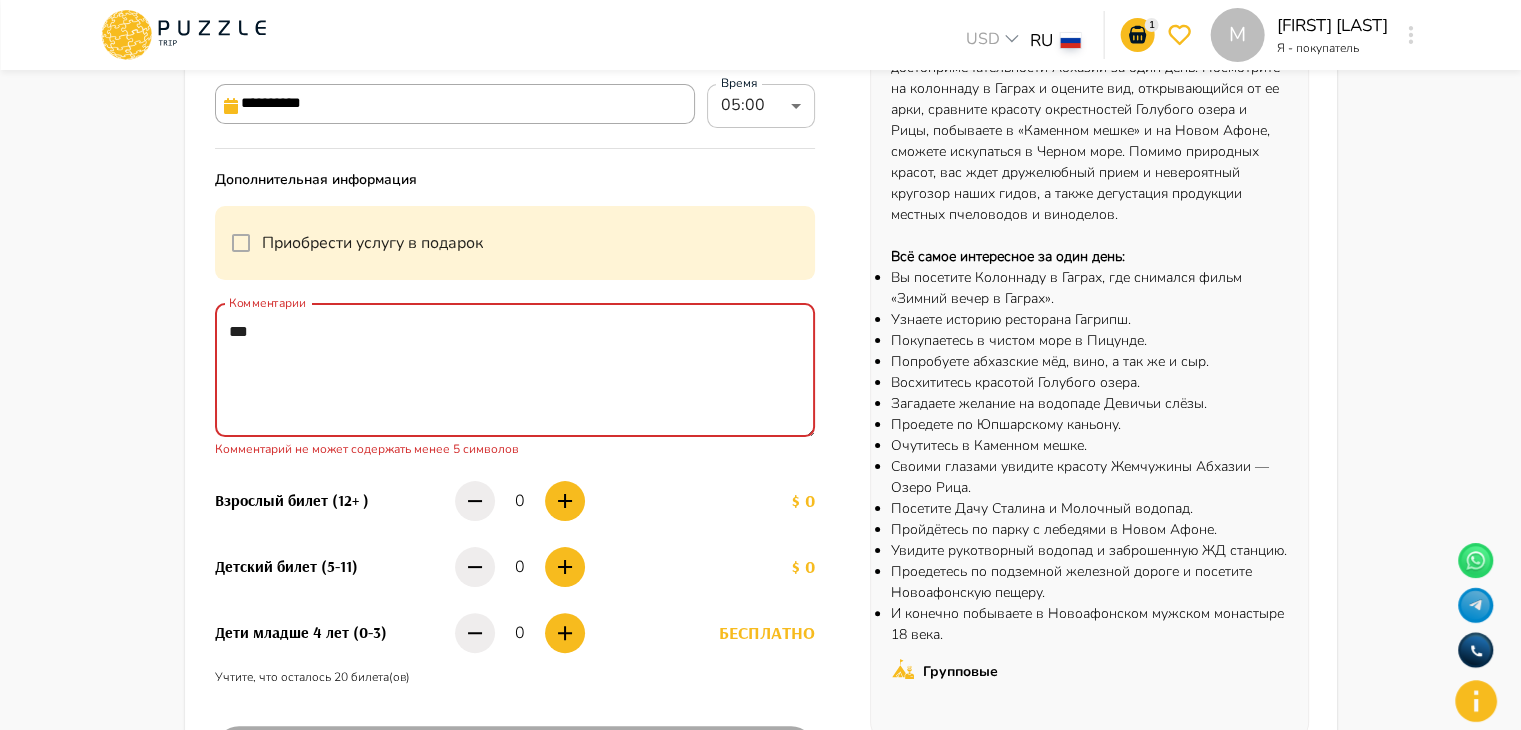 type on "*" 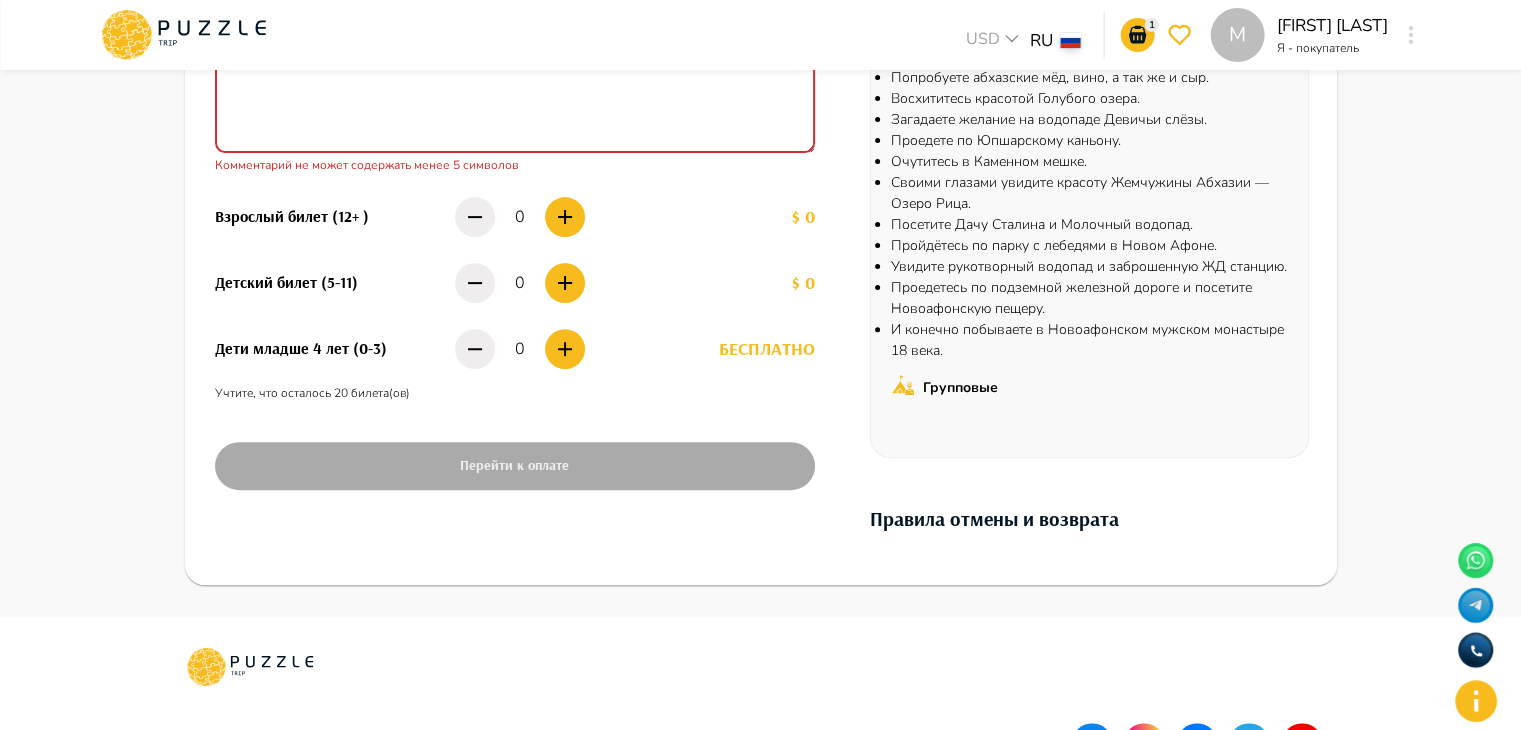 scroll, scrollTop: 663, scrollLeft: 0, axis: vertical 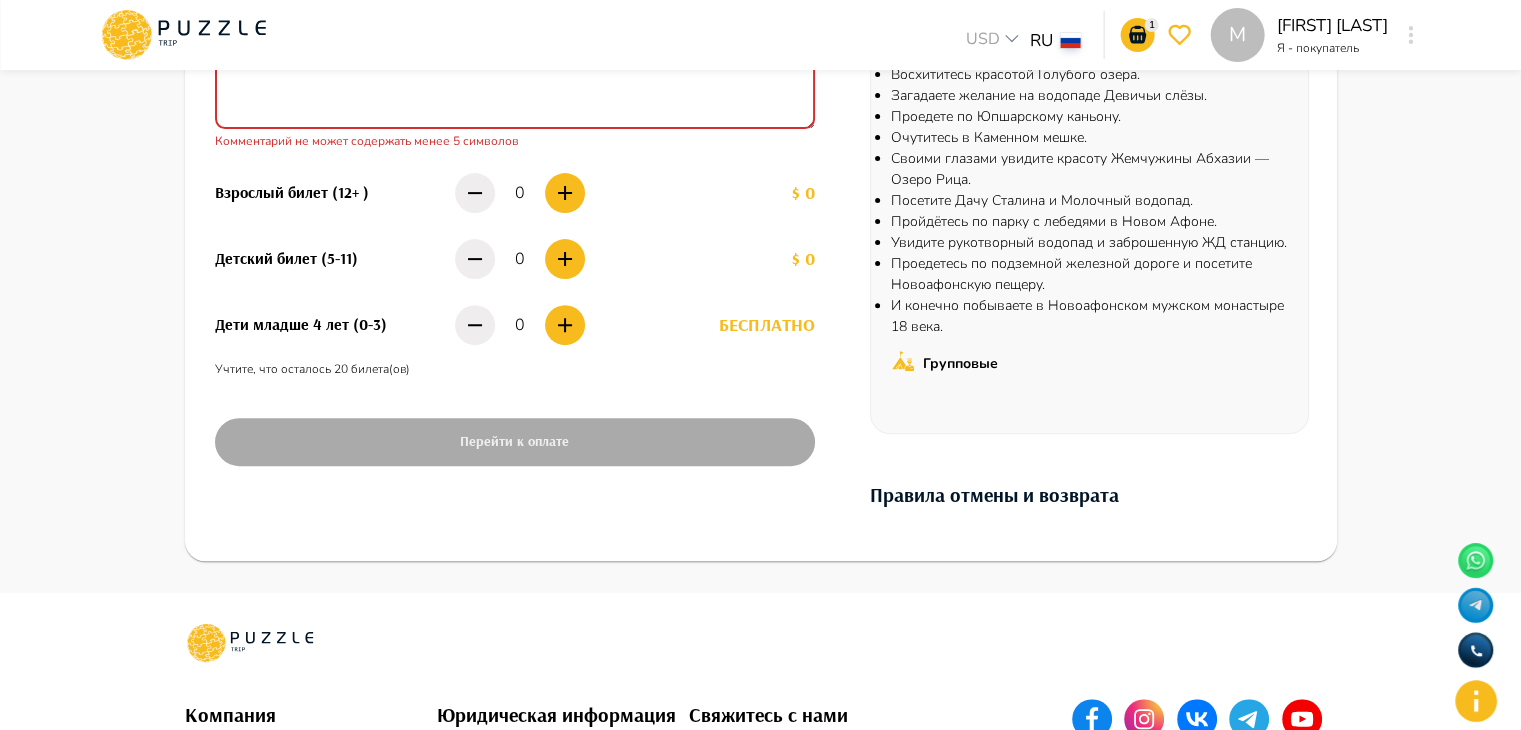 type on "****" 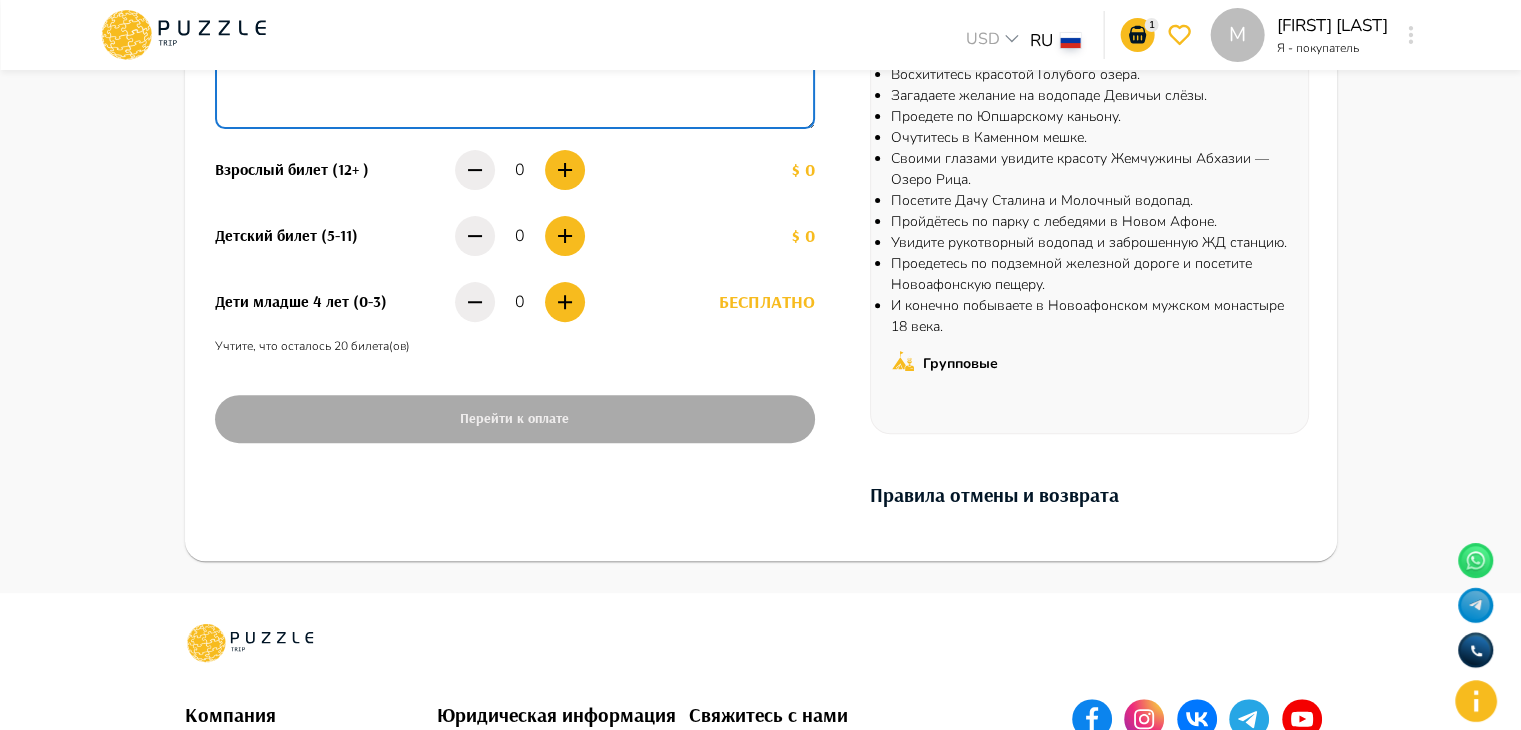 type on "********" 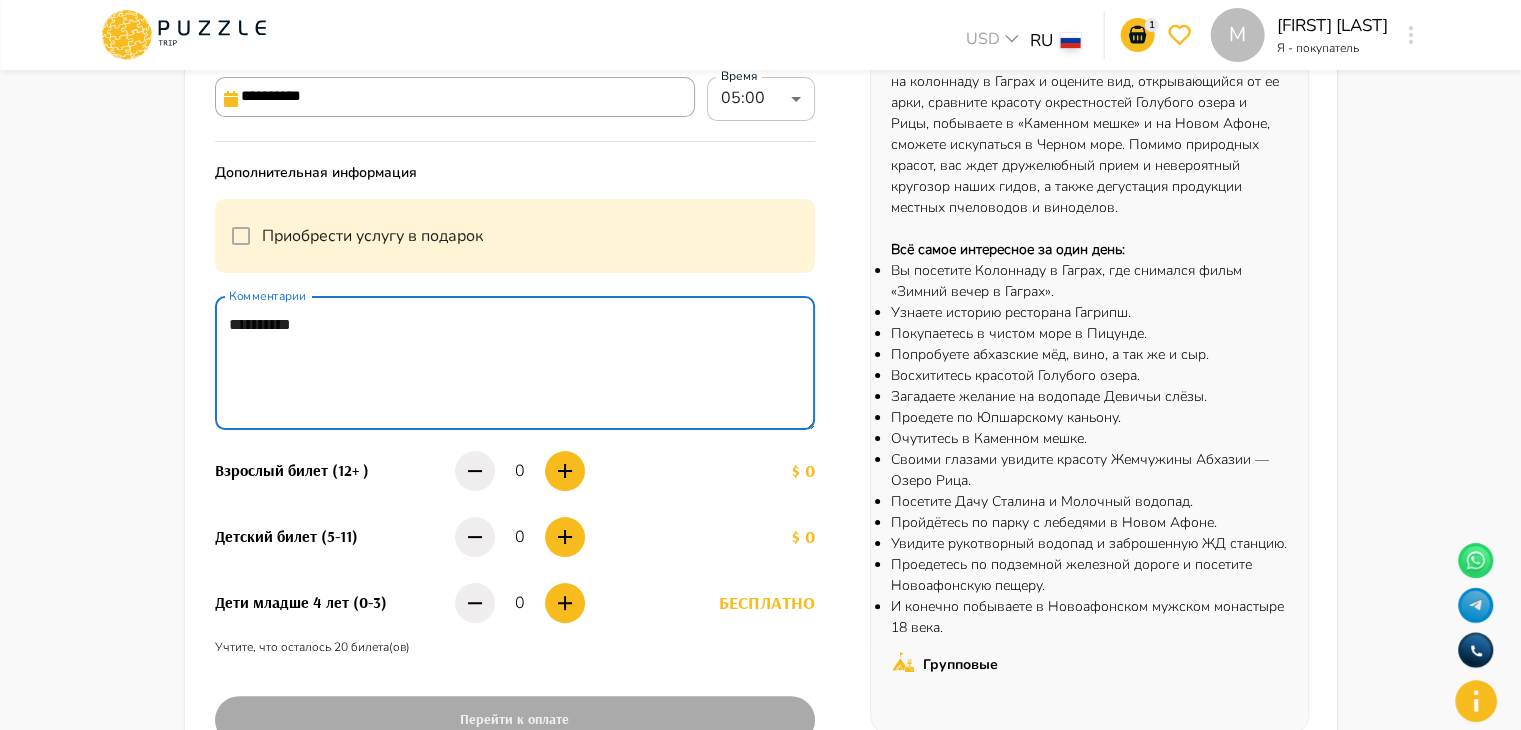 type on "*********" 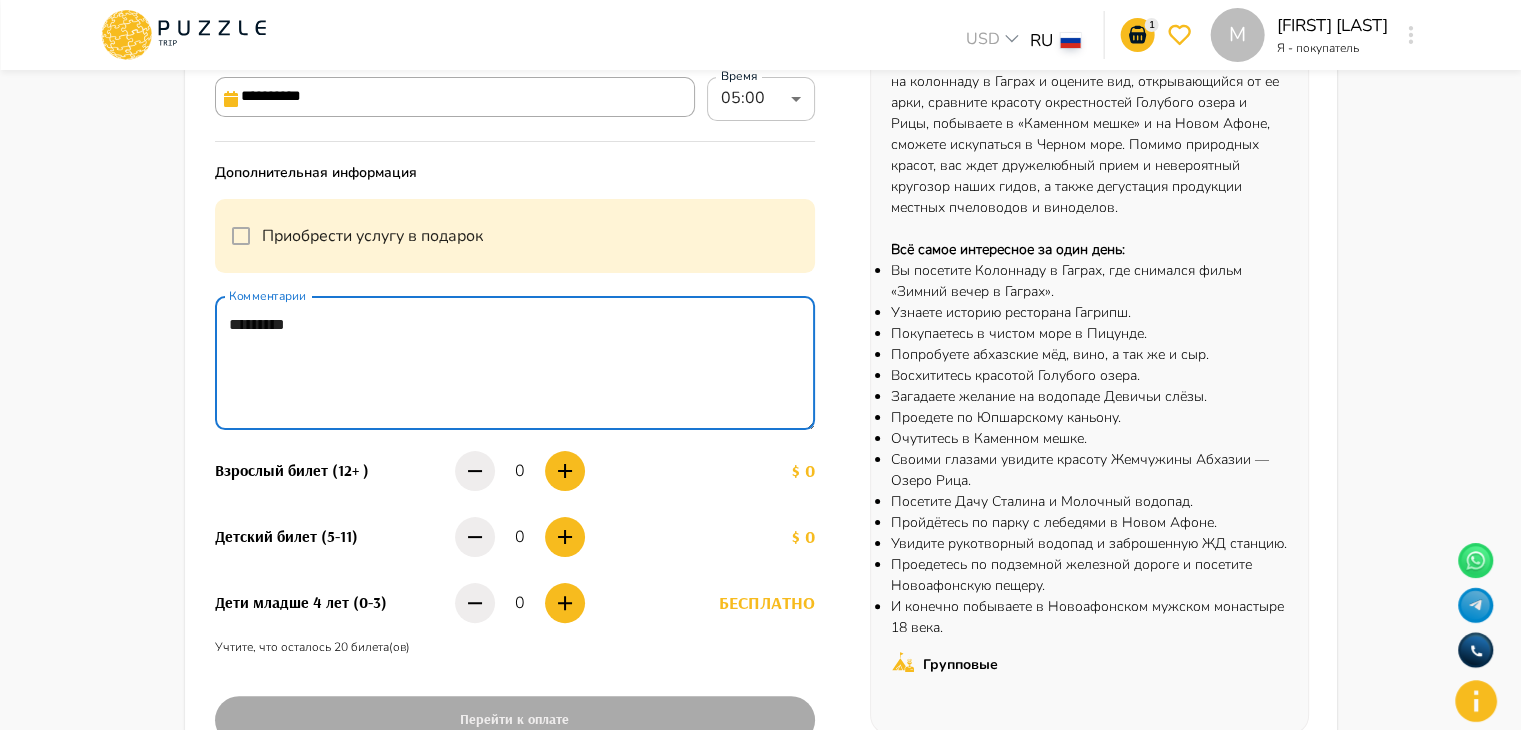 scroll, scrollTop: 360, scrollLeft: 0, axis: vertical 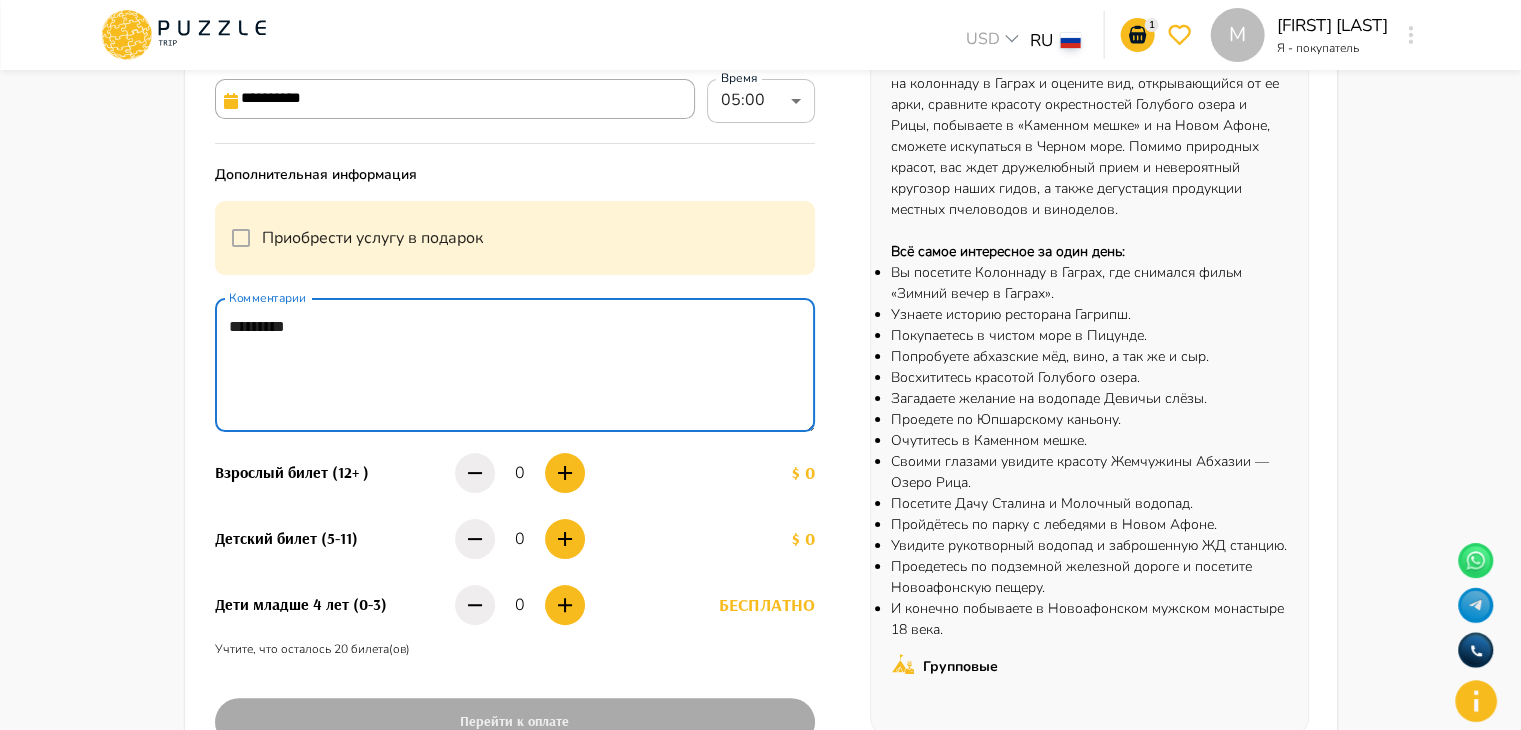 type on "*" 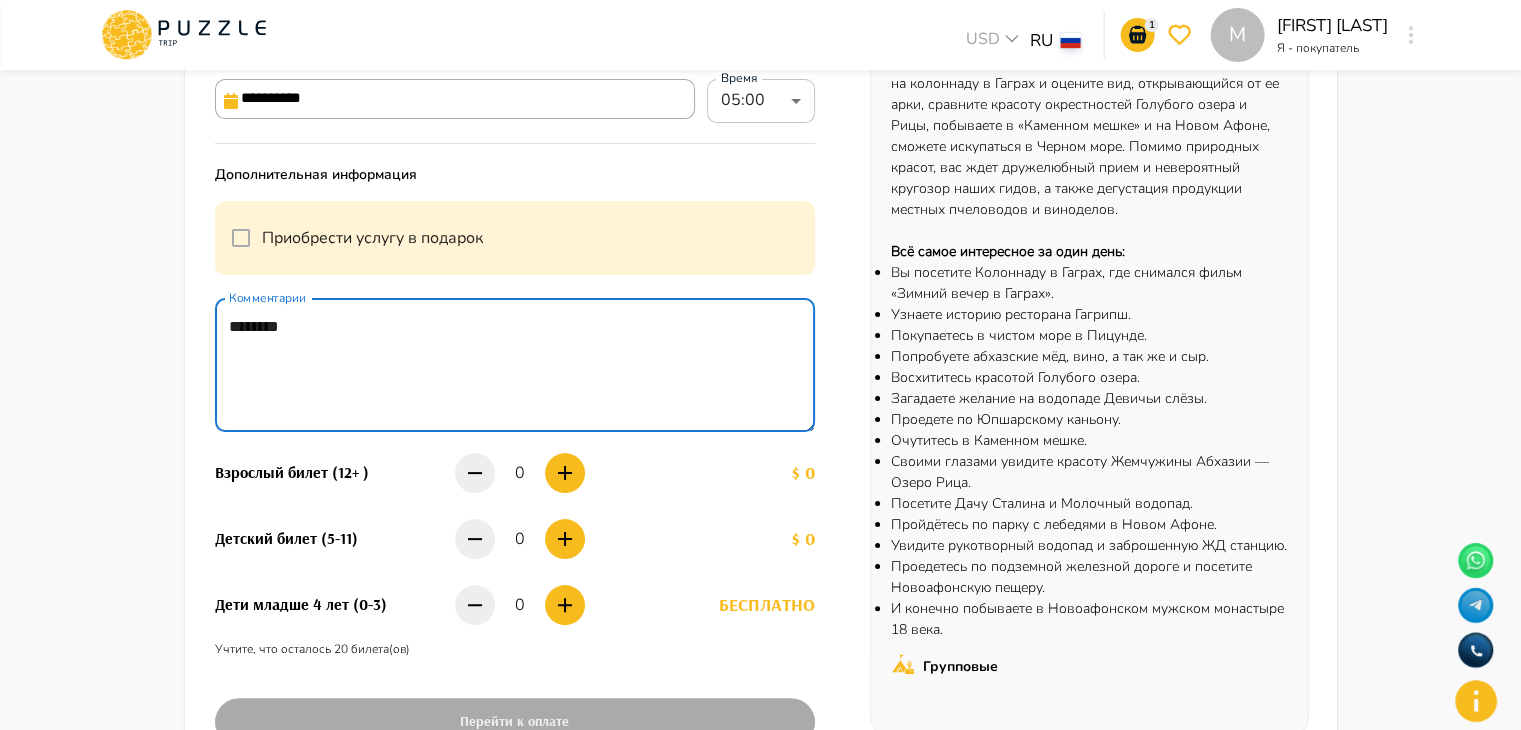 type on "*" 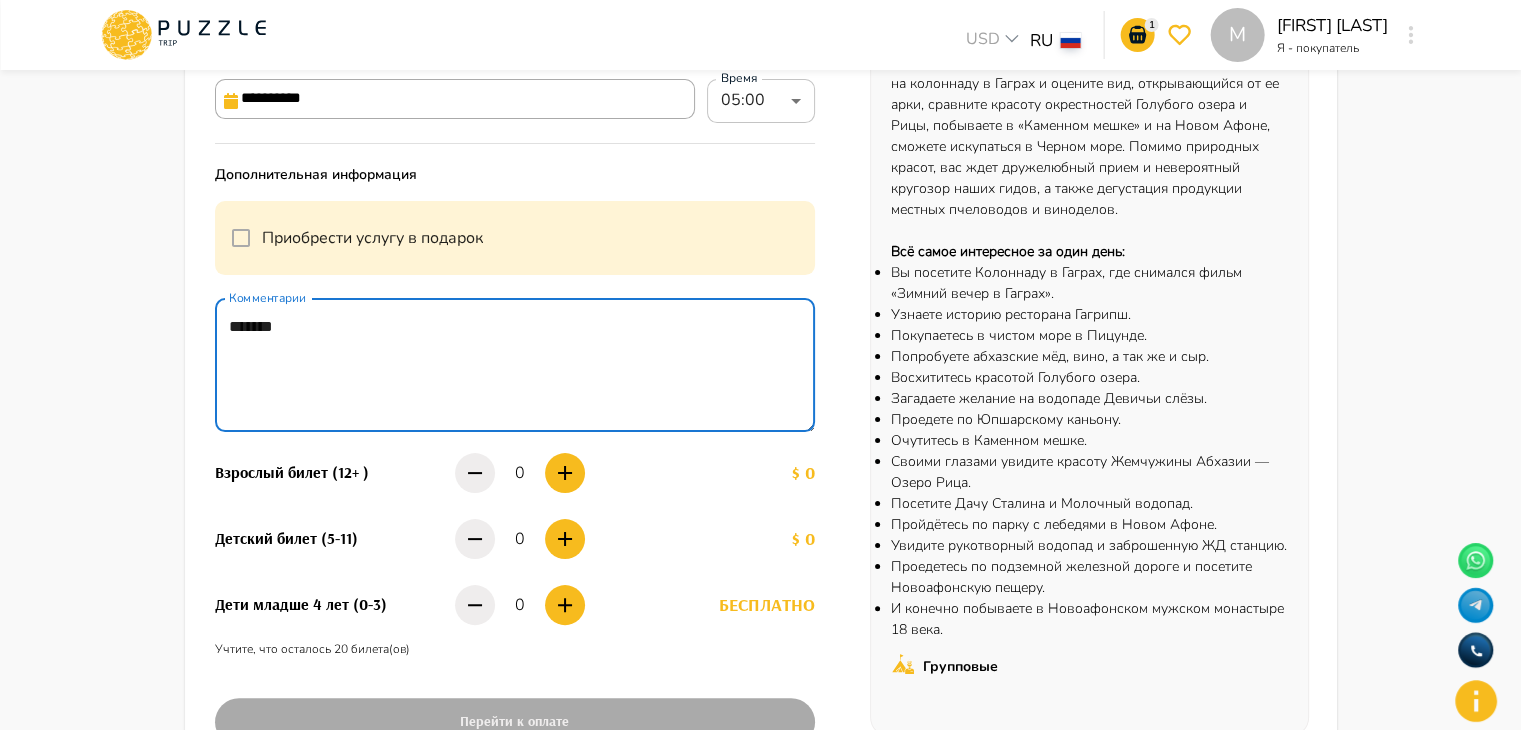 type on "*" 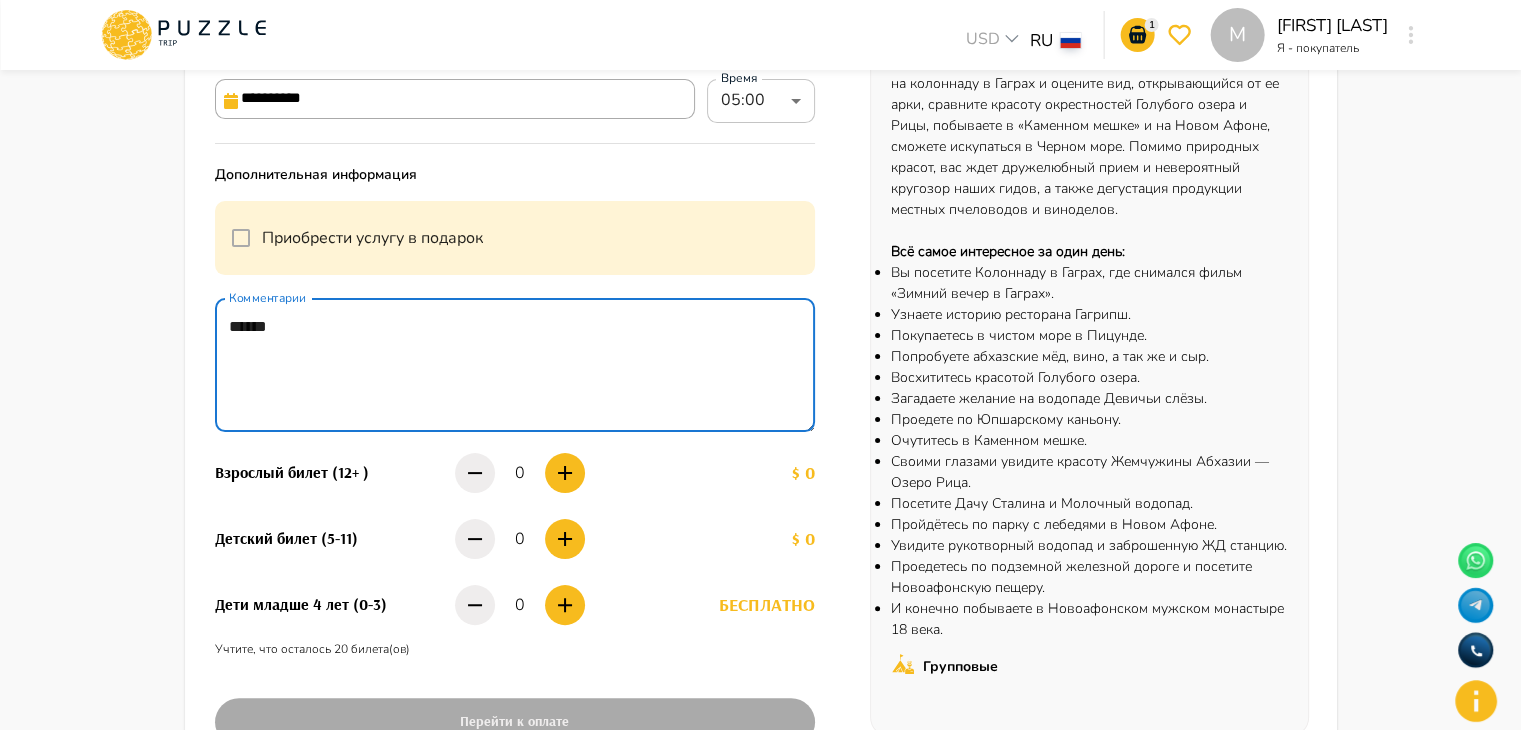 type on "*" 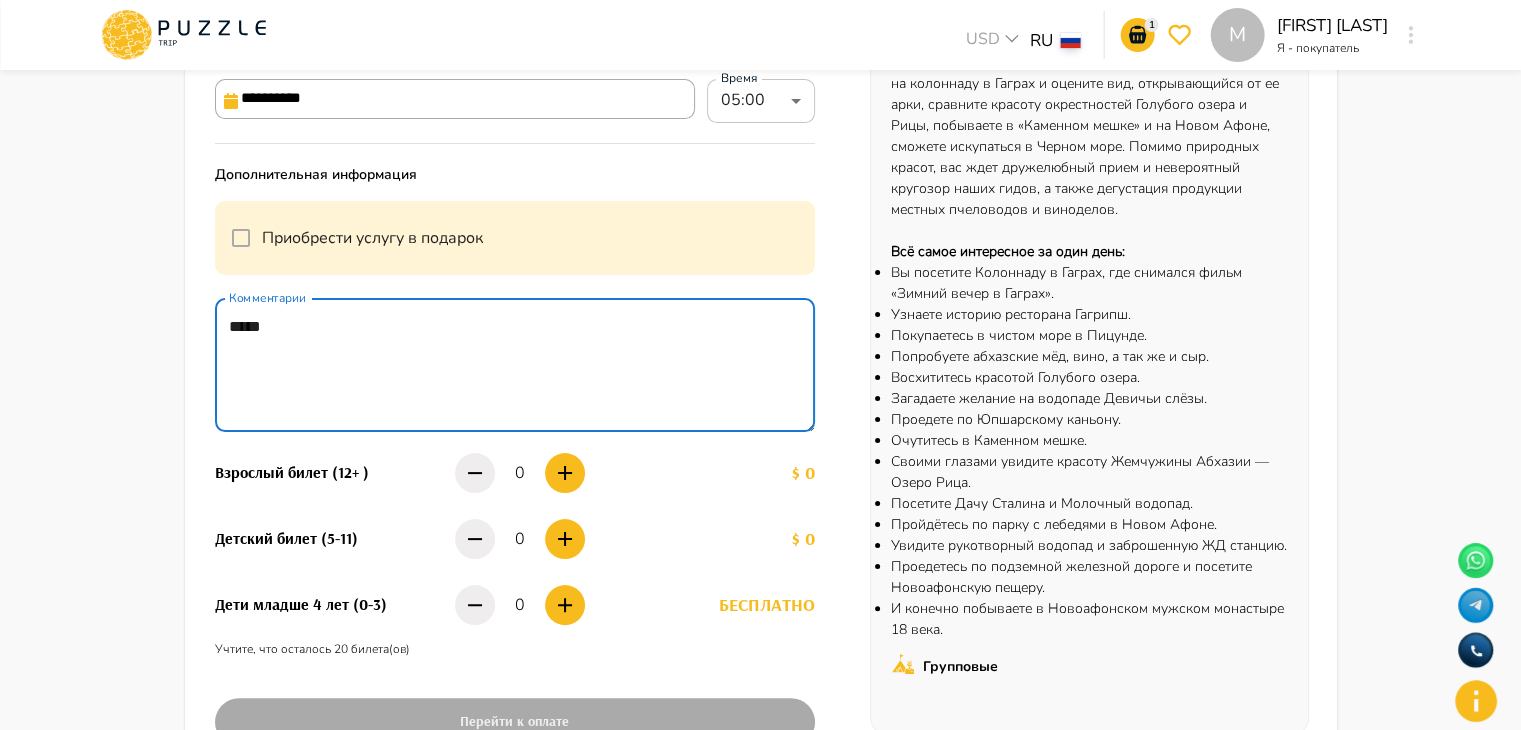 type on "*" 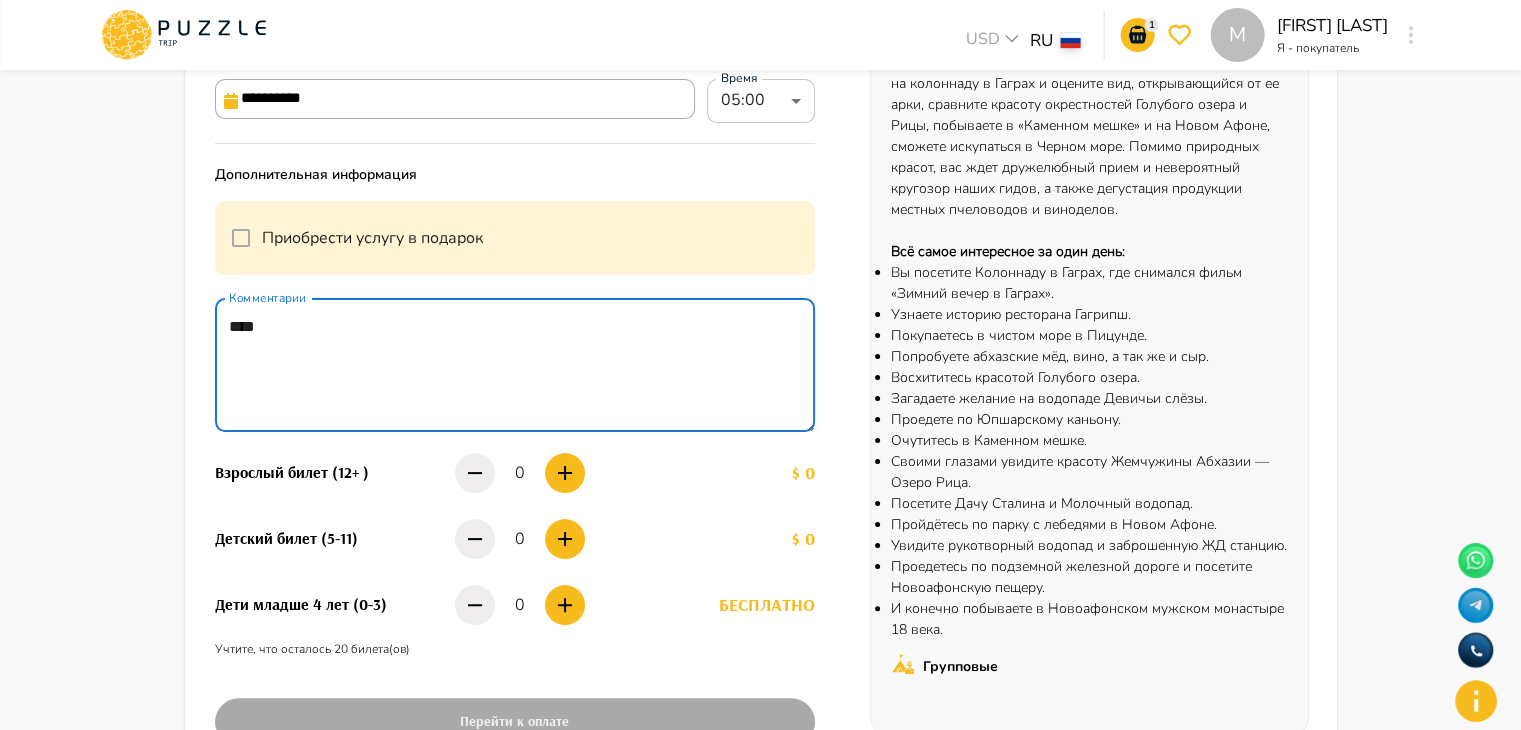 type on "*" 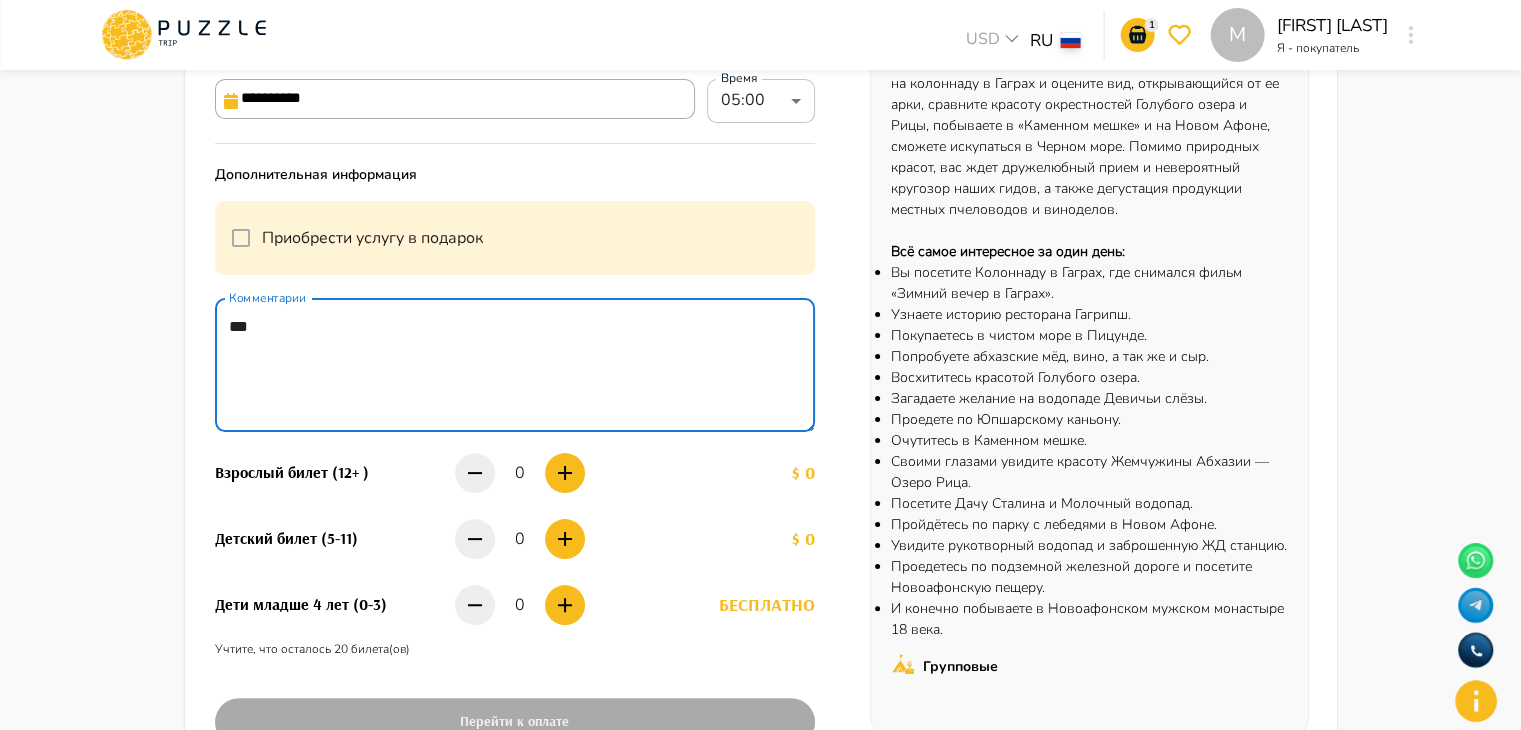 type on "*" 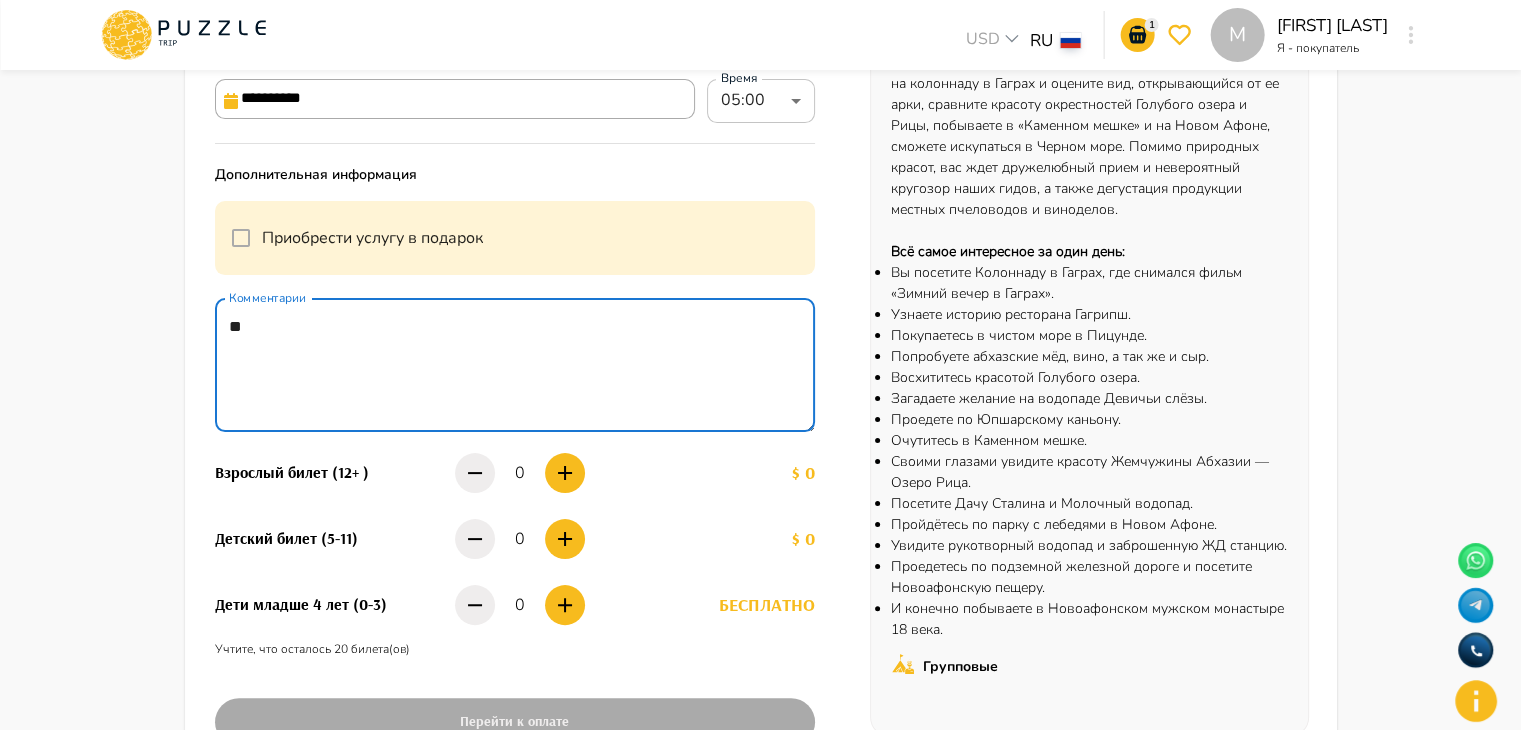 type on "*" 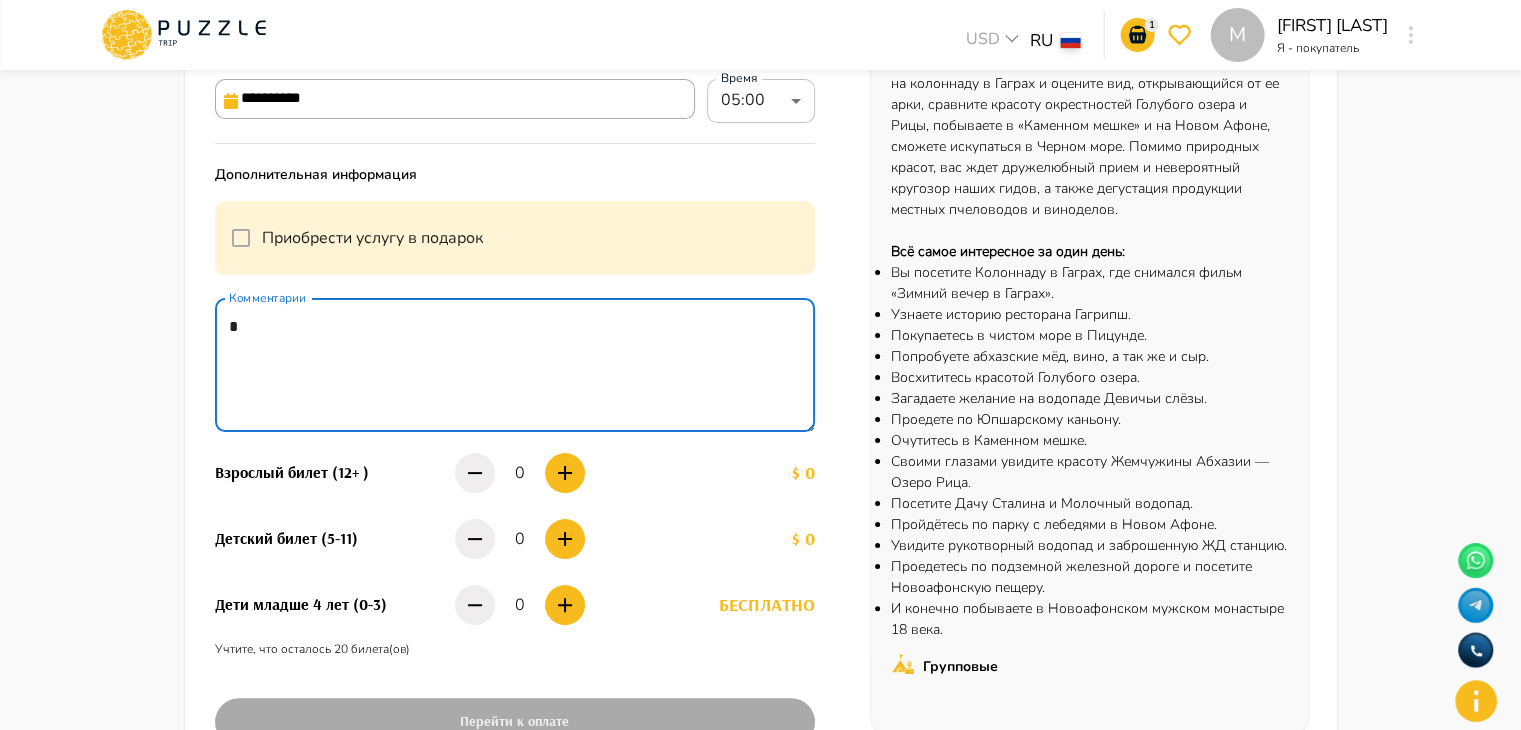 type on "*" 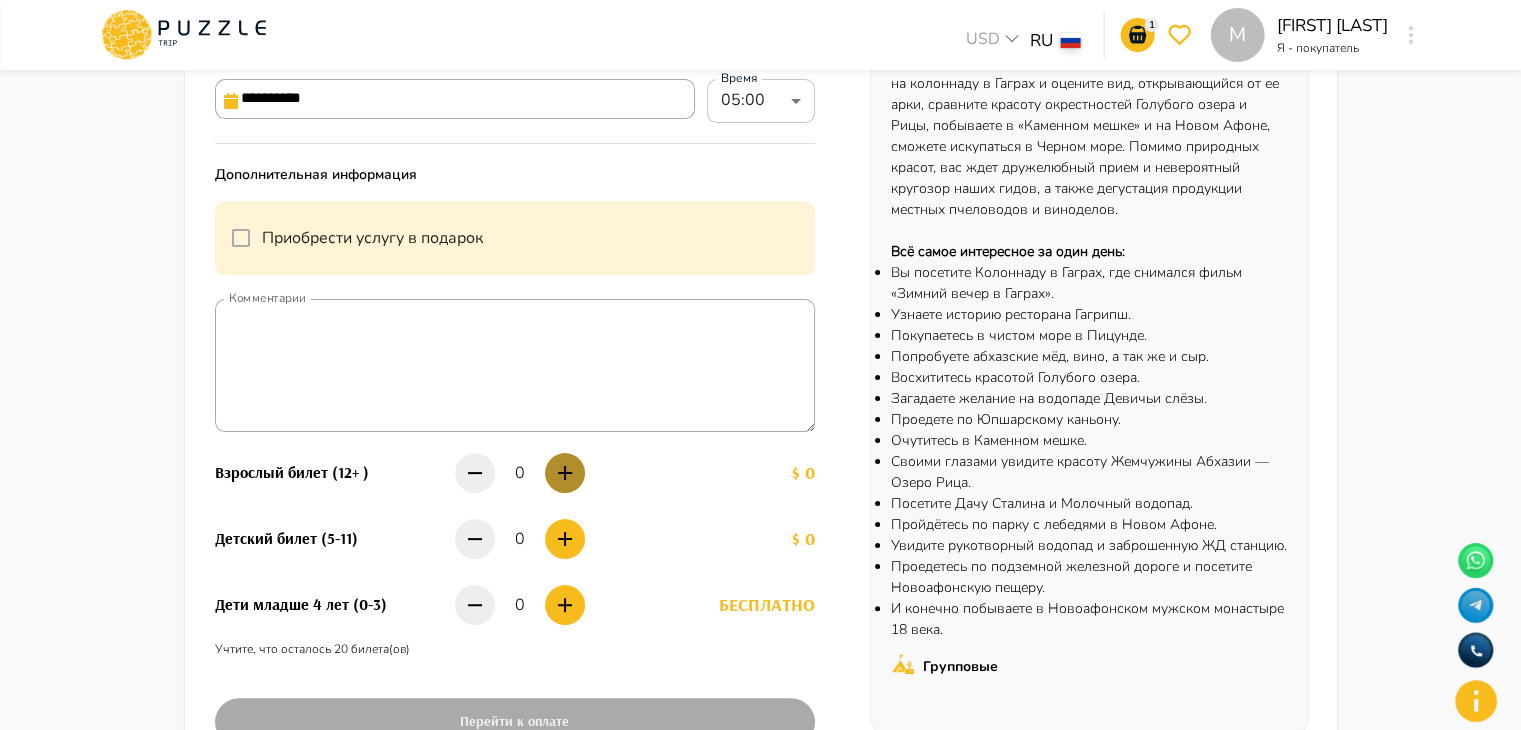 click 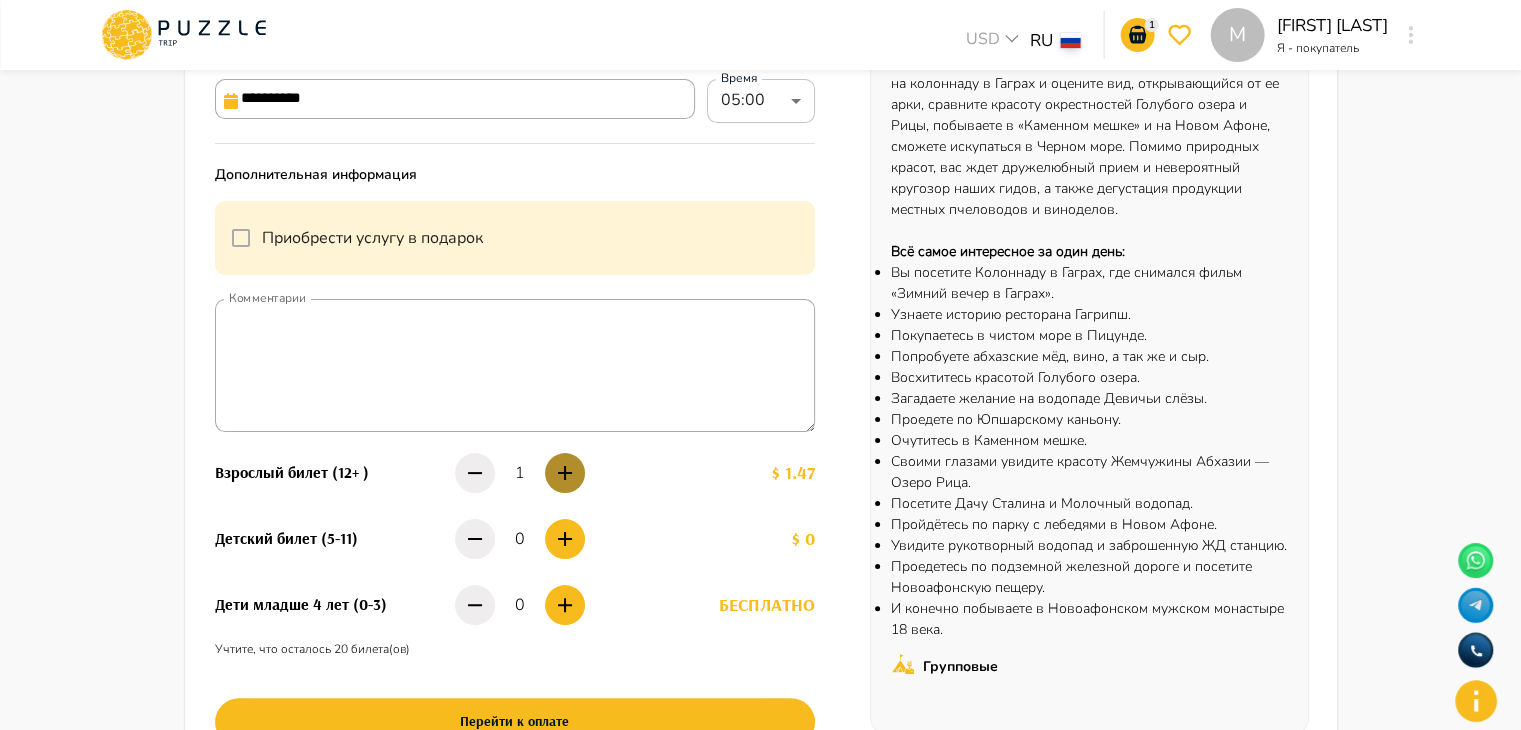 click 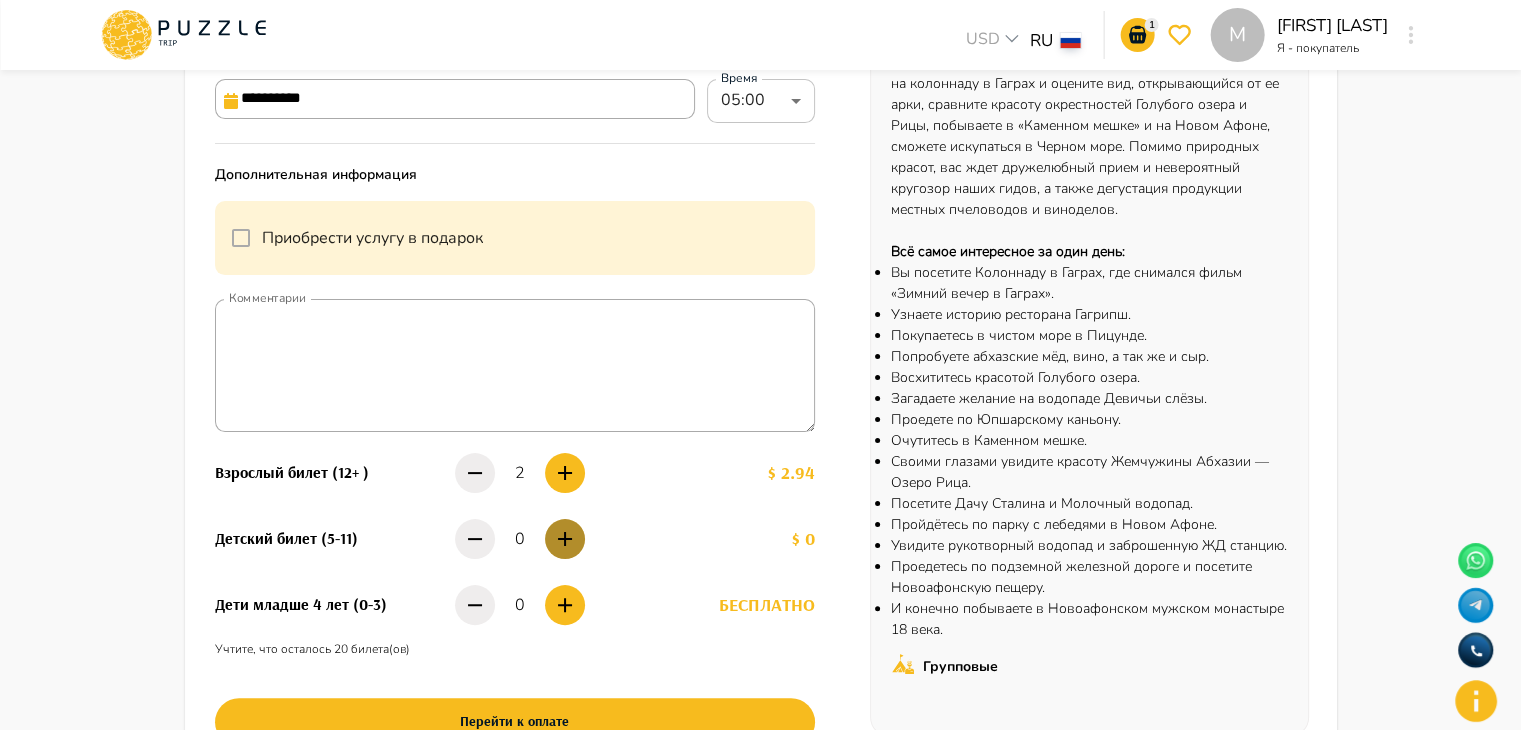 click at bounding box center (565, 539) 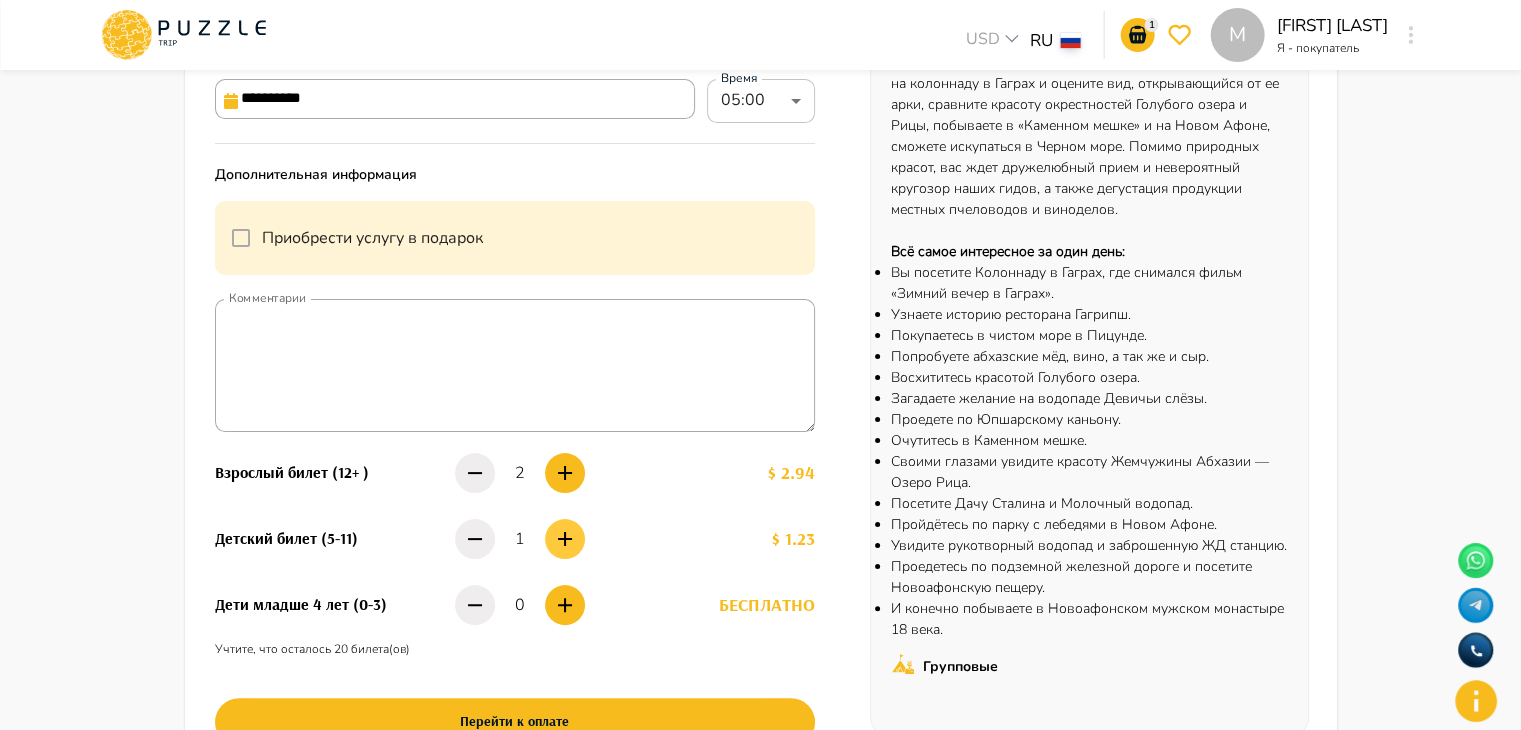 scroll, scrollTop: 570, scrollLeft: 0, axis: vertical 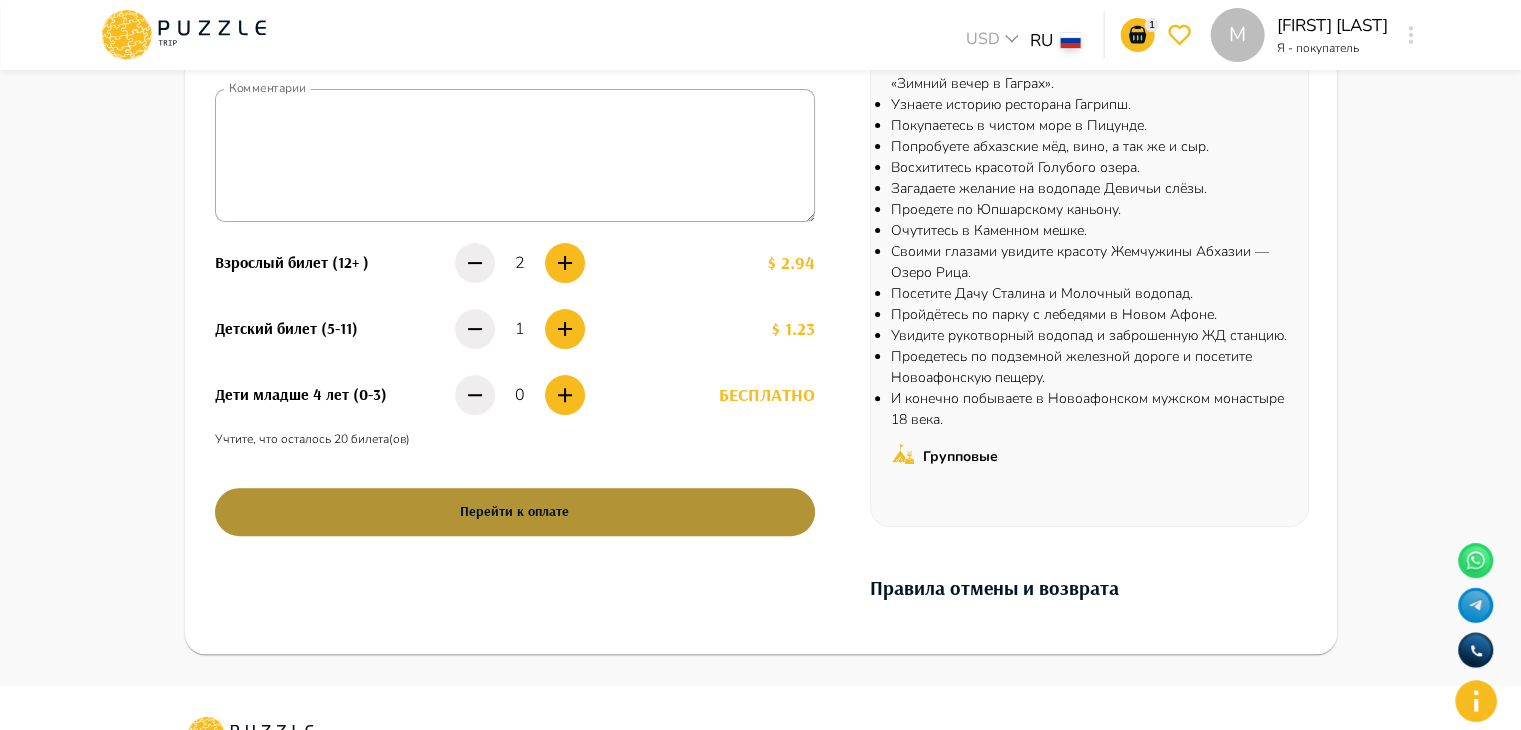 click on "Перейти к оплате" at bounding box center (515, 512) 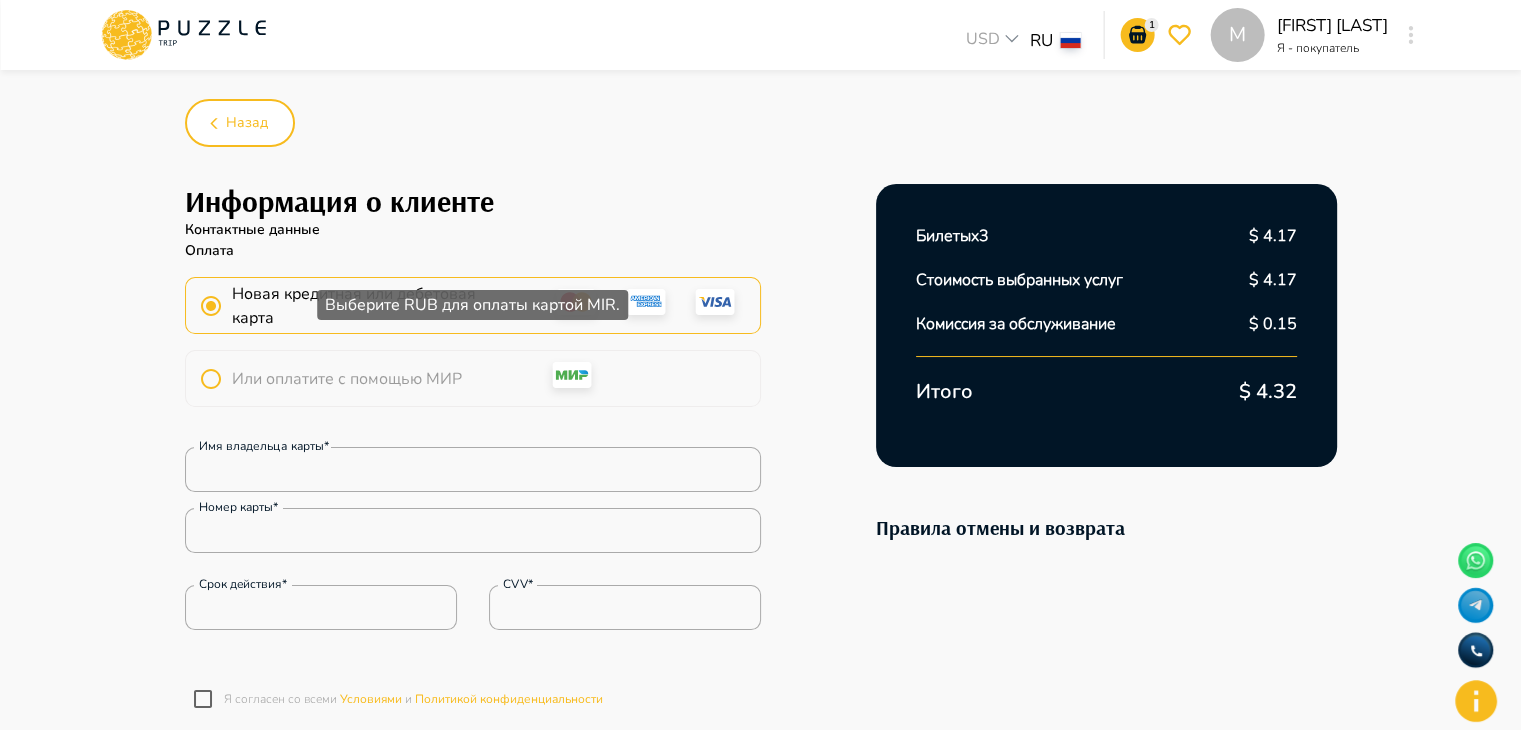 click on "Или оплатите с помощью МИР" at bounding box center (326, 379) 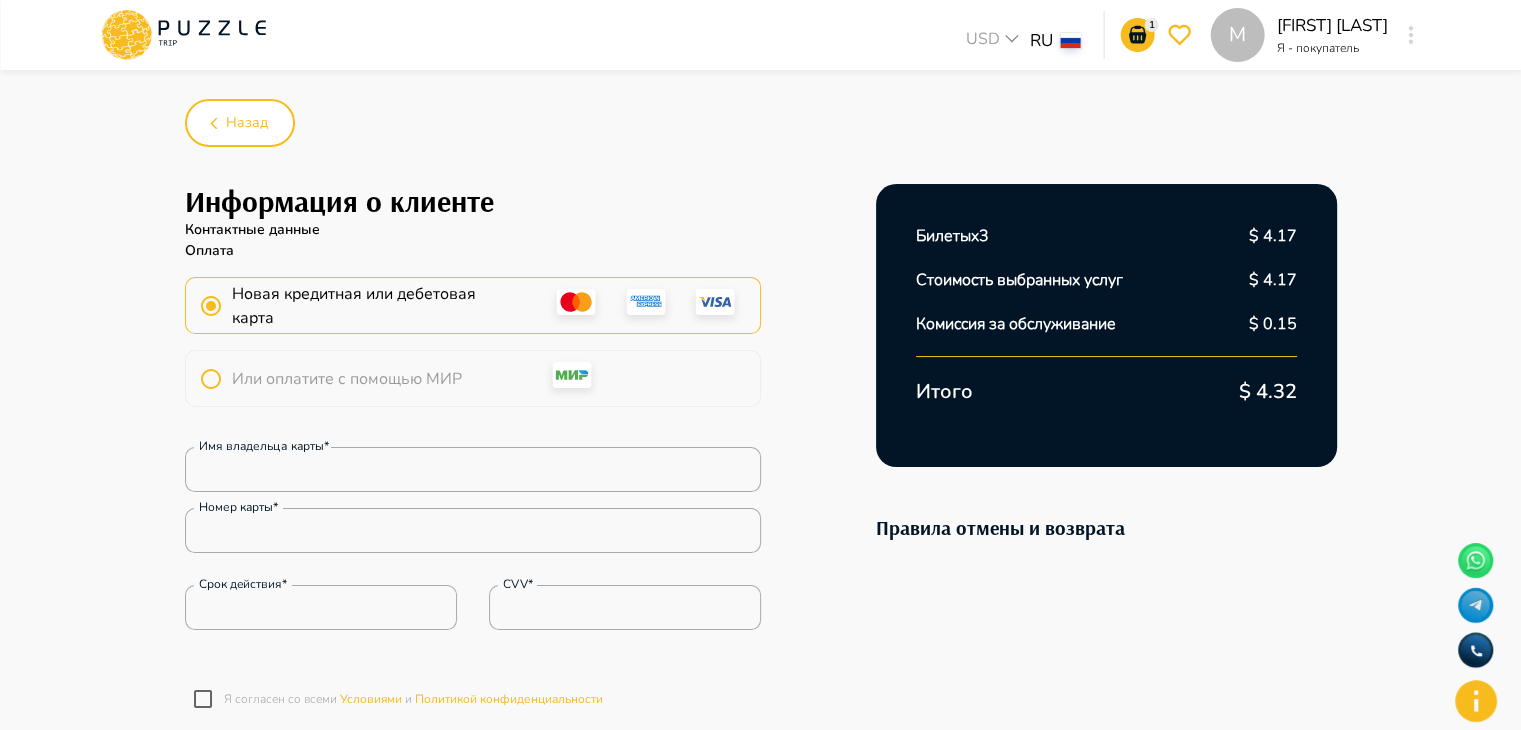 click on "Информация о клиенте" at bounding box center [473, 201] 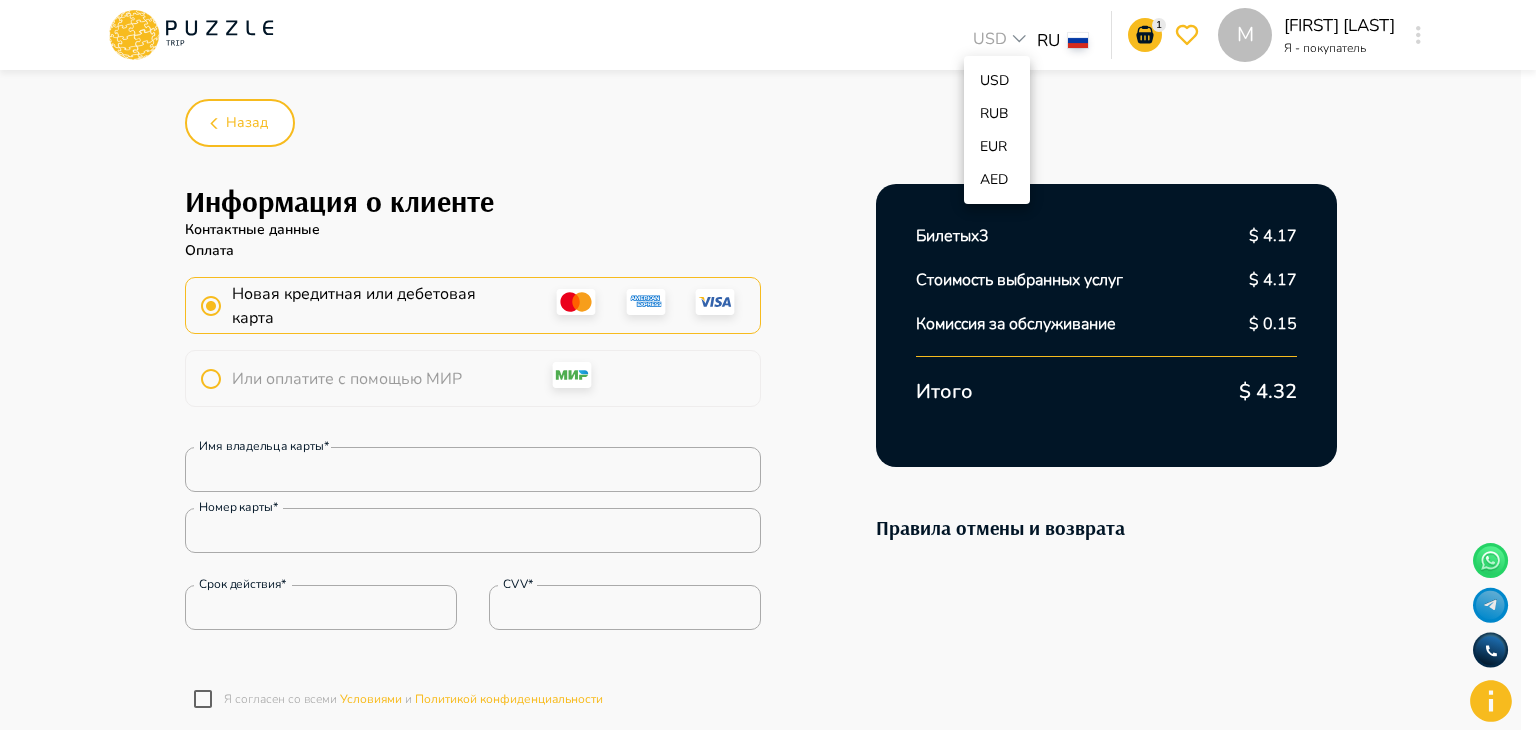 click on "1 M USD *** RU   ** 1 M Mike undefined Я - покупатель M Назад Информация о клиенте Контактные данные   Оплата   Новая кредитная или дебетовая карта Или оплатите с помощью МИР Имя владельца карты* Имя владельца карты* Номер карты* Номер карты* Срок действия* Срок действия*   CVV* CVV* Я согласен со всеми    Условиями   и   Политикой конфиденциальности Оплатить Билеты  x 3 $ 4.17 Стоимость выбранных услуг $   4.17 Комиссия за обслуживание $   0.15 Итого $   4.32 Правила отмены и возврата Компания Помощь Блог Юридическая информация Условия Политика конфиденциальности Свяжитесь с нами Telegram Whatsapp" at bounding box center [768, 643] 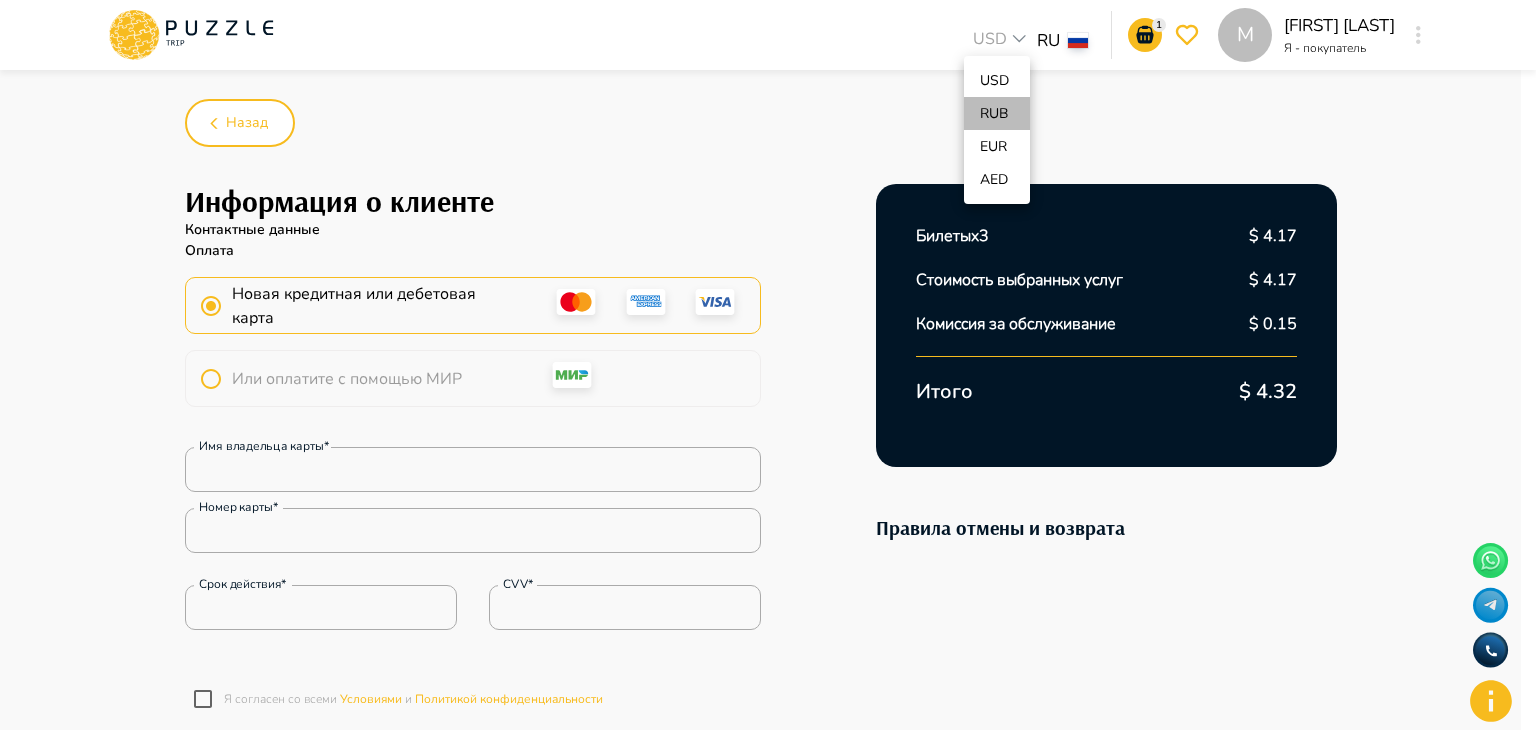 click on "RUB" at bounding box center [996, 113] 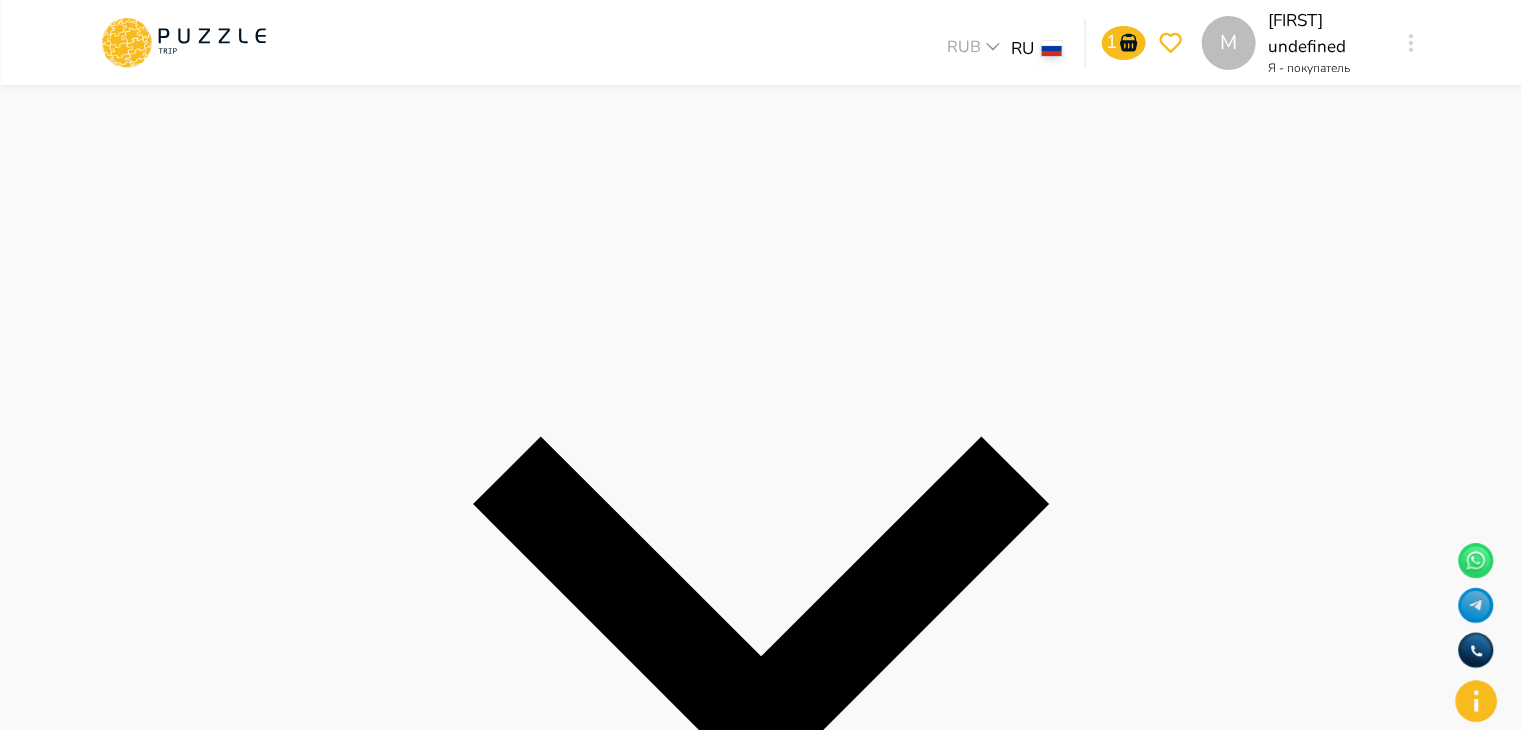 scroll, scrollTop: 210, scrollLeft: 0, axis: vertical 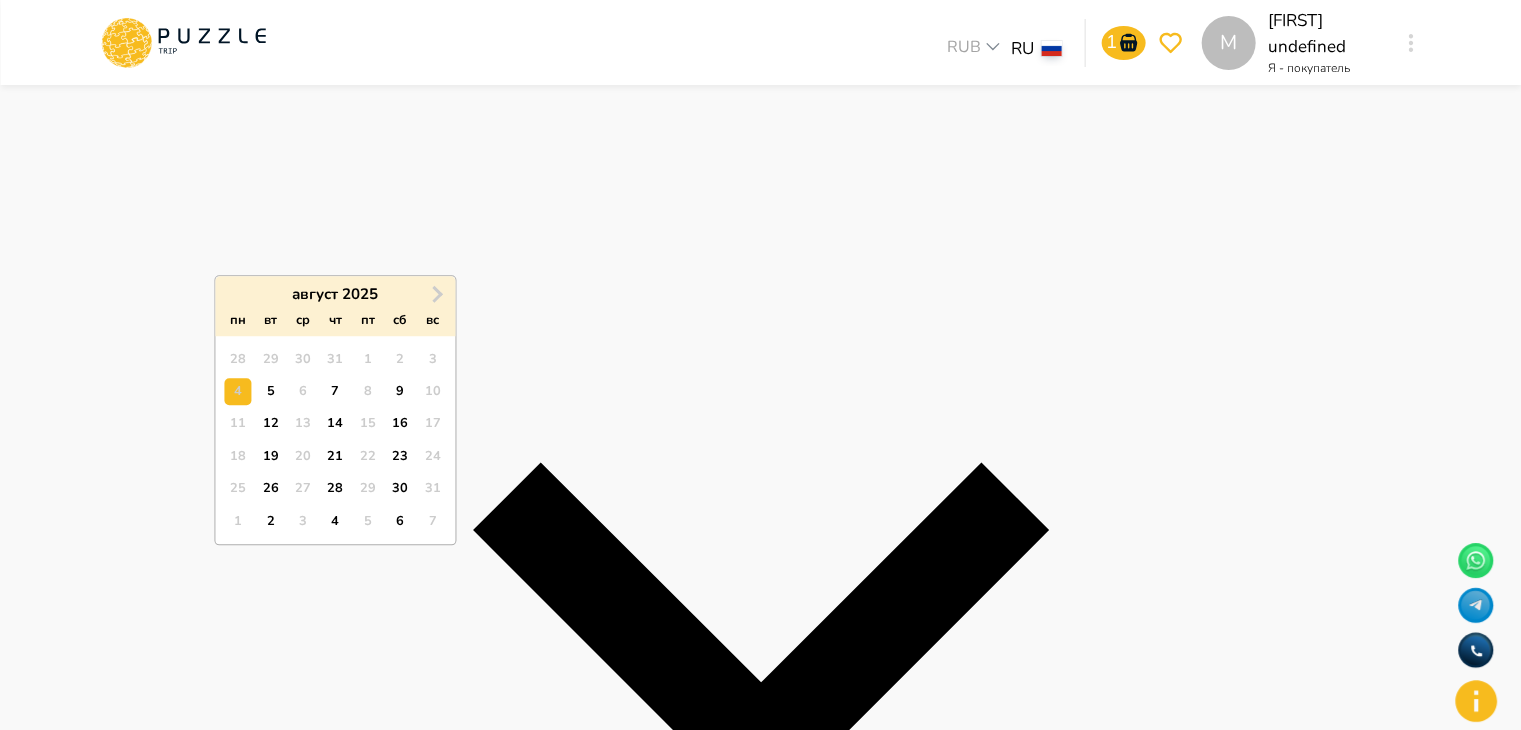 click on "**********" at bounding box center [761, 1276] 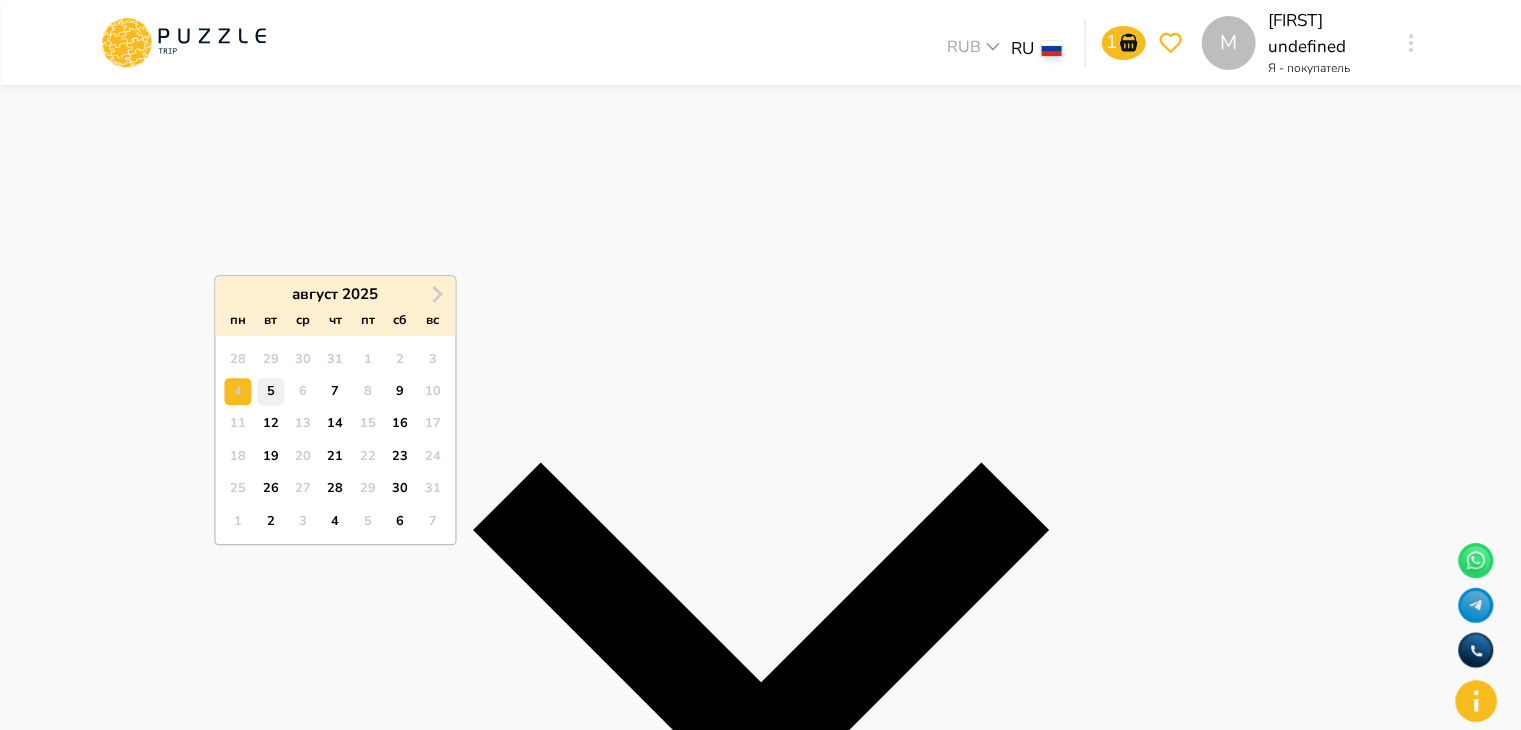 click on "5" at bounding box center (270, 391) 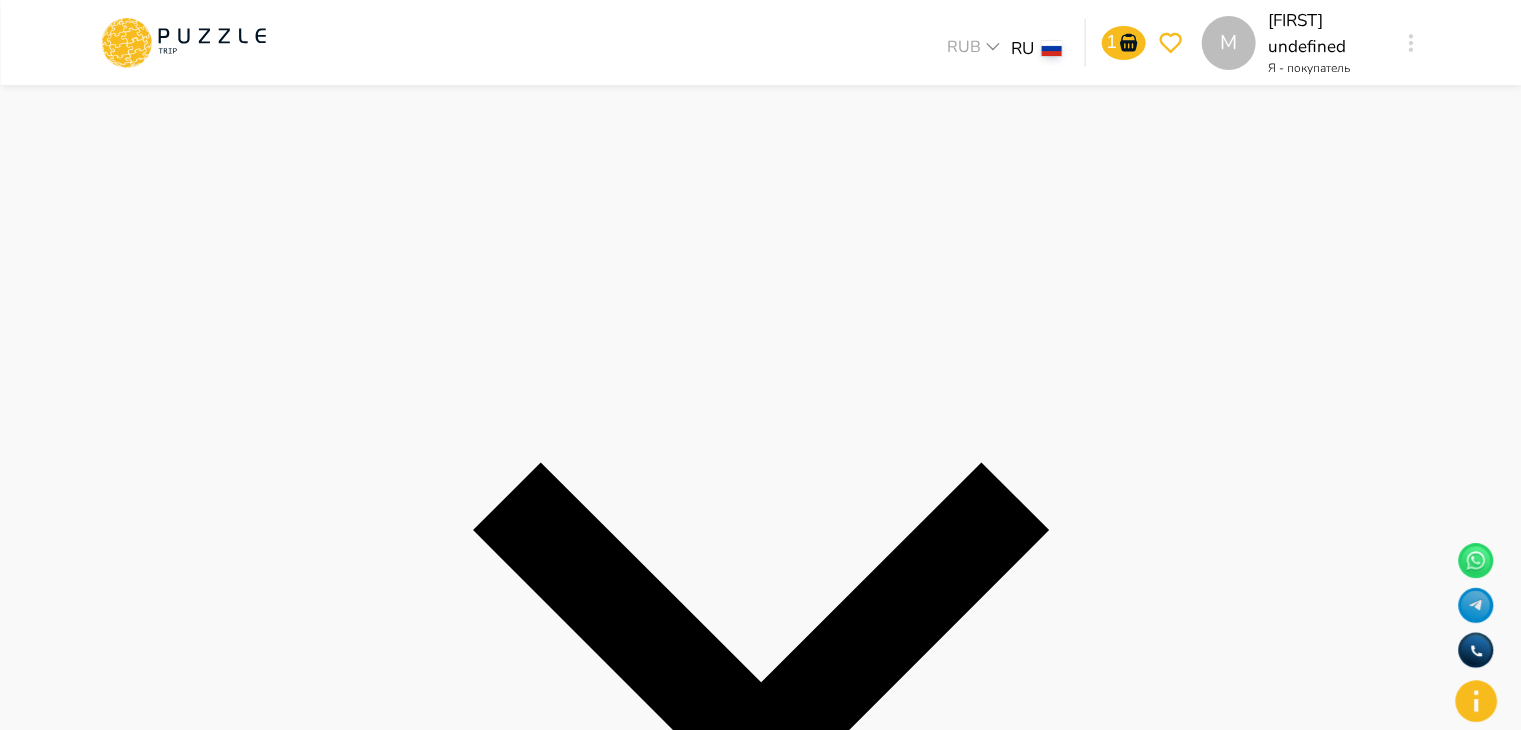 click on "Приобрести услугу в подарок" at bounding box center (295, 3749) 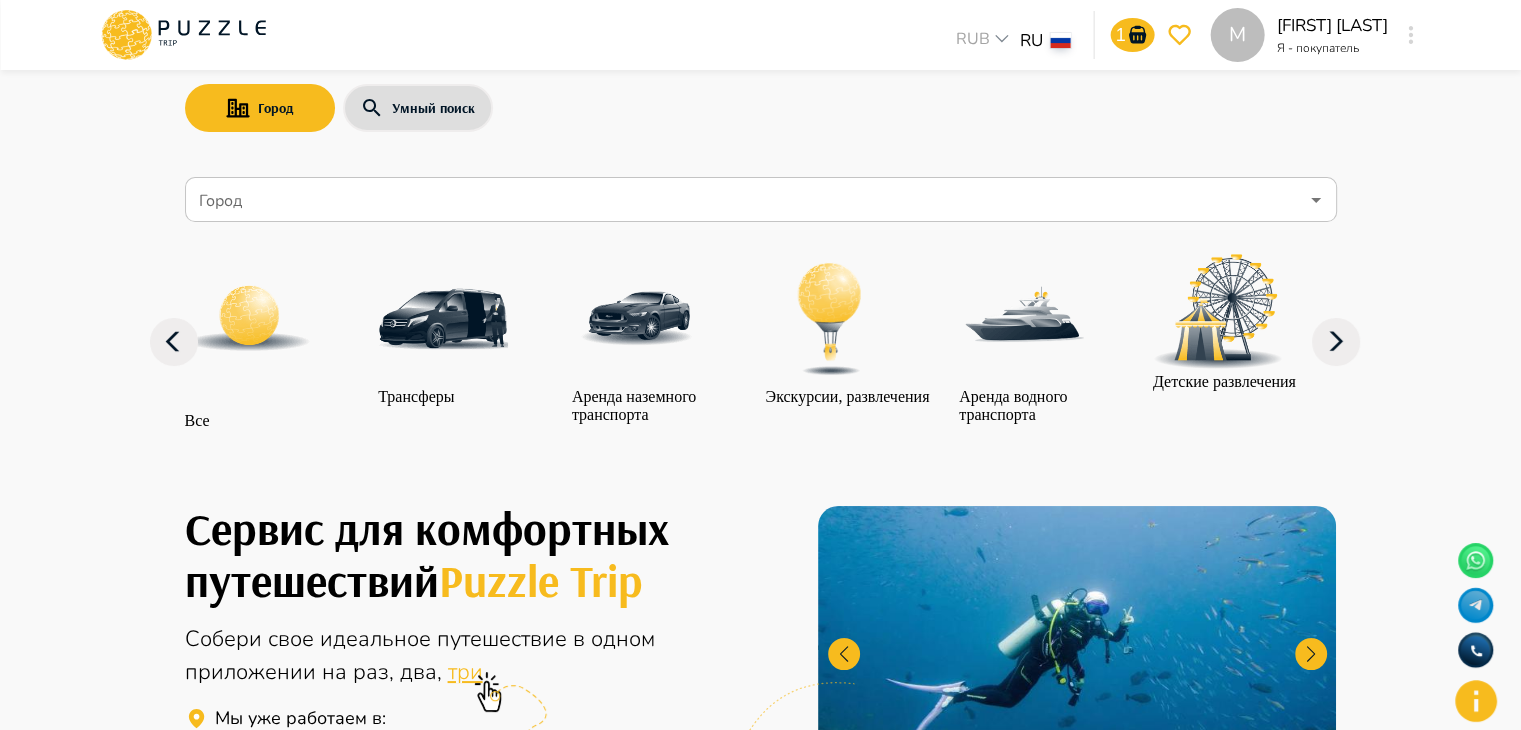 scroll, scrollTop: 39, scrollLeft: 0, axis: vertical 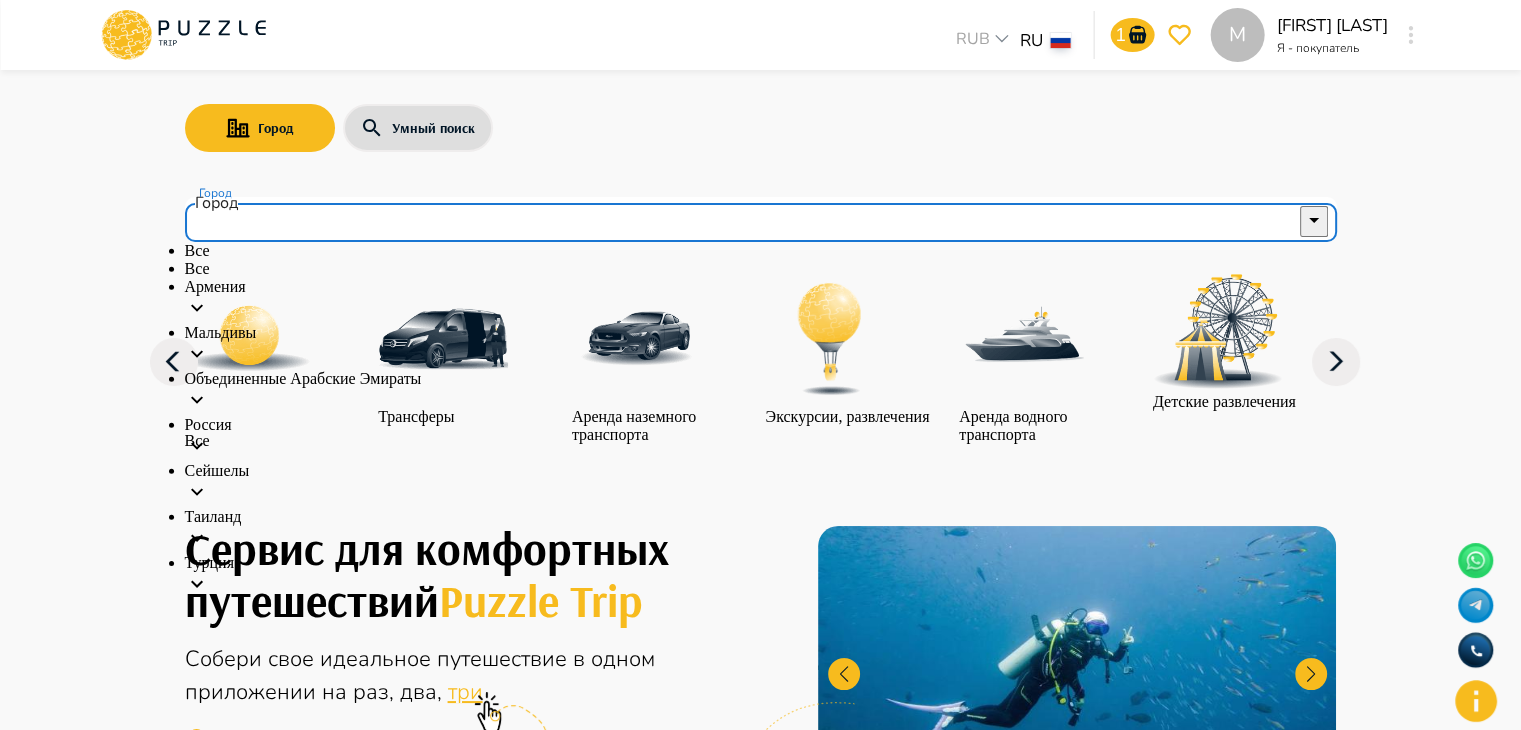 click on "Город" at bounding box center [746, 220] 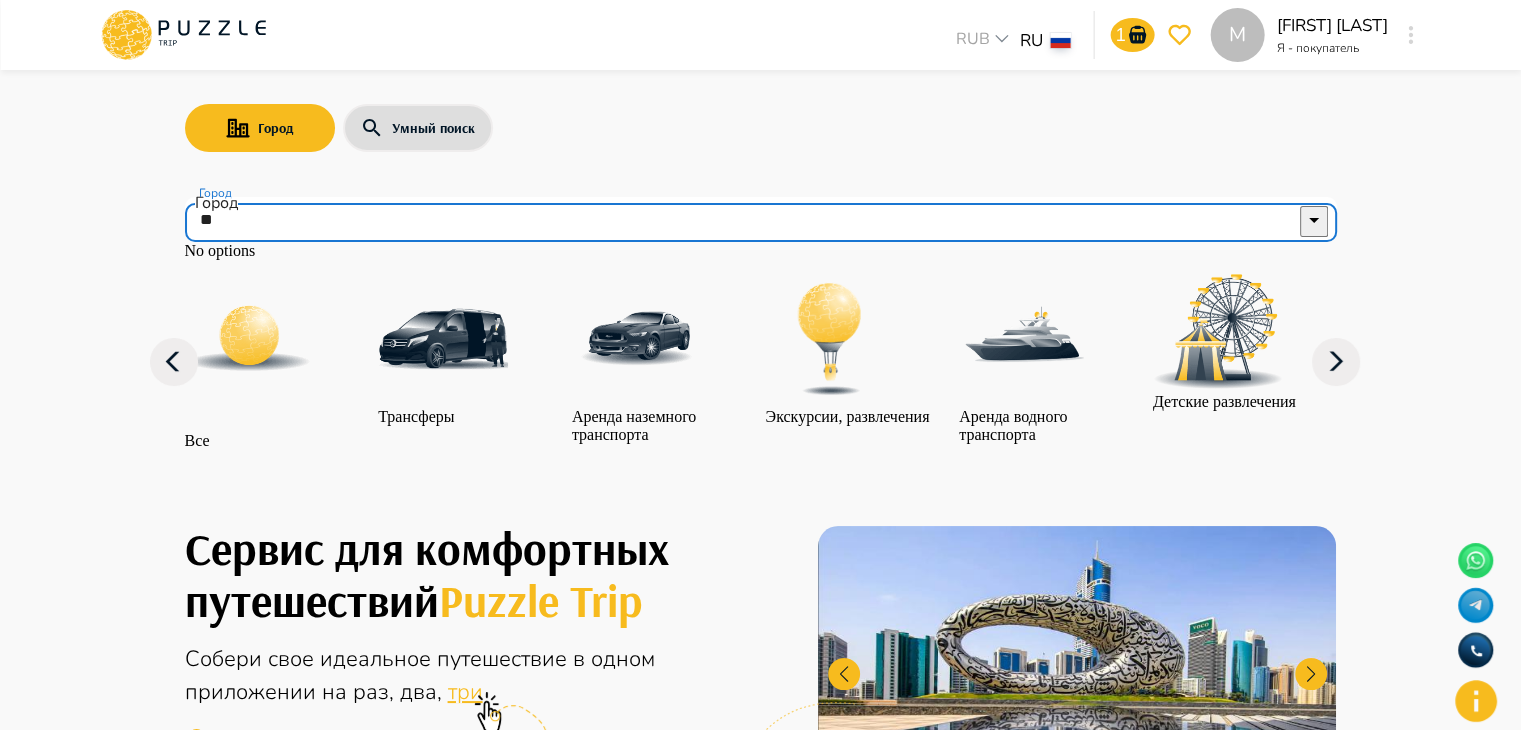 type on "*" 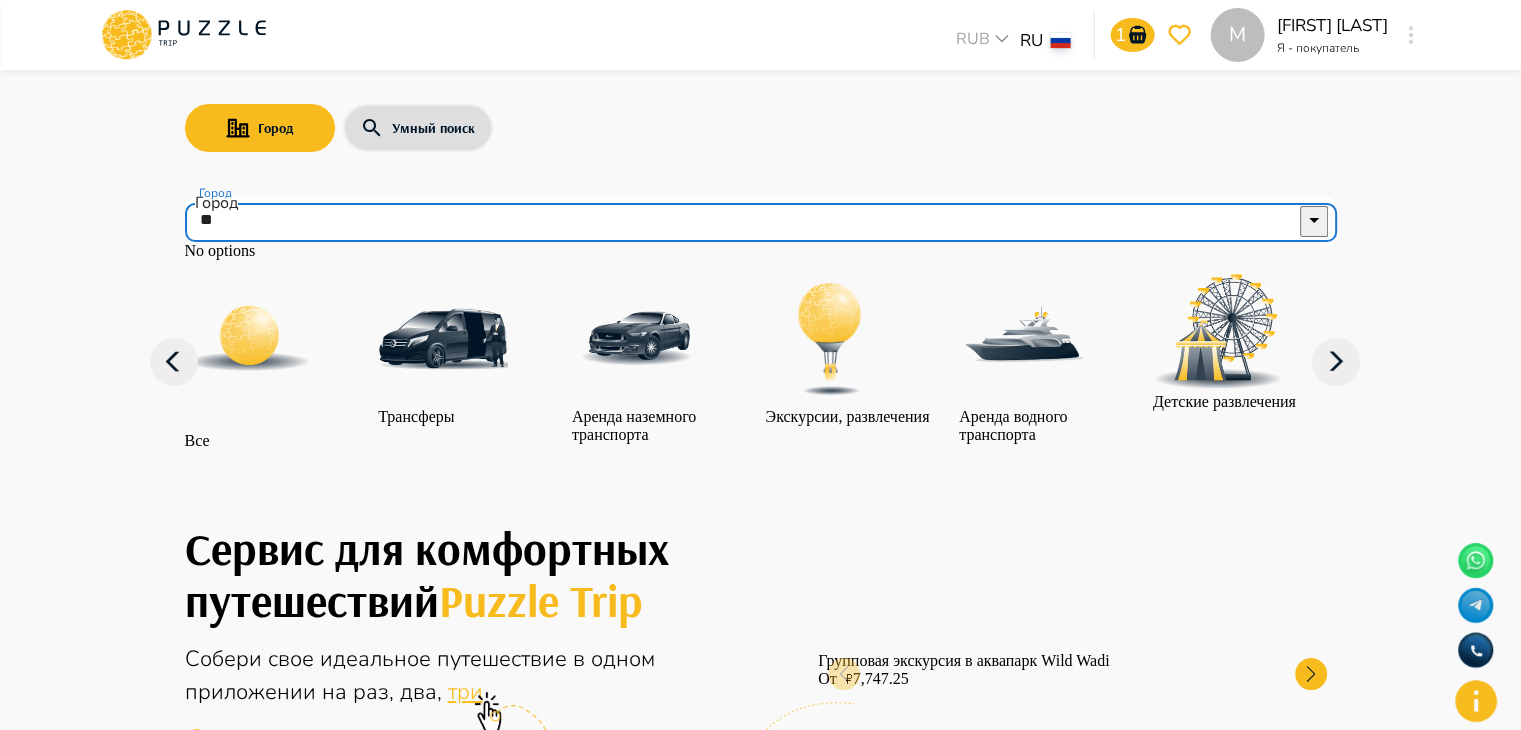 type on "*" 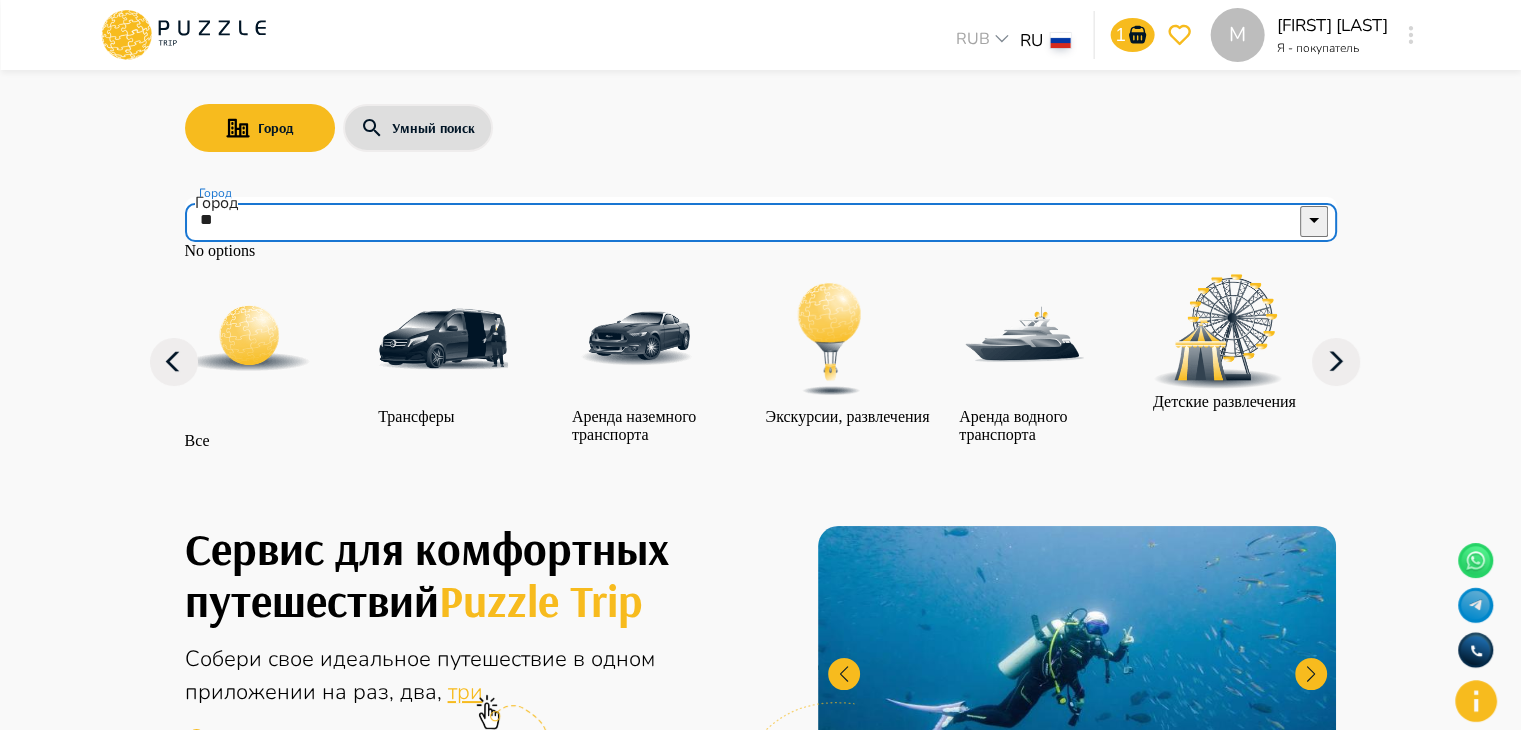 type on "*" 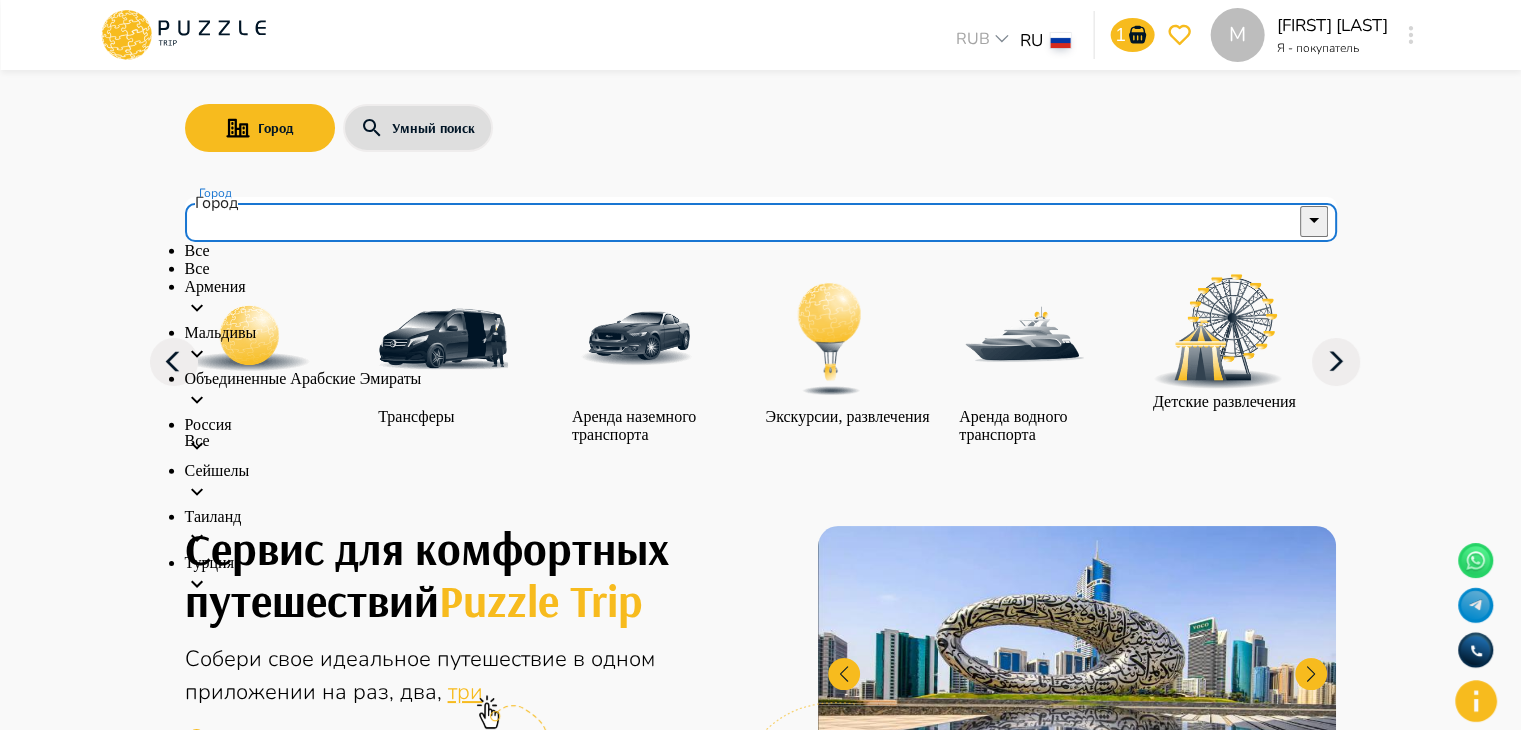 click on "Россия" at bounding box center (761, 439) 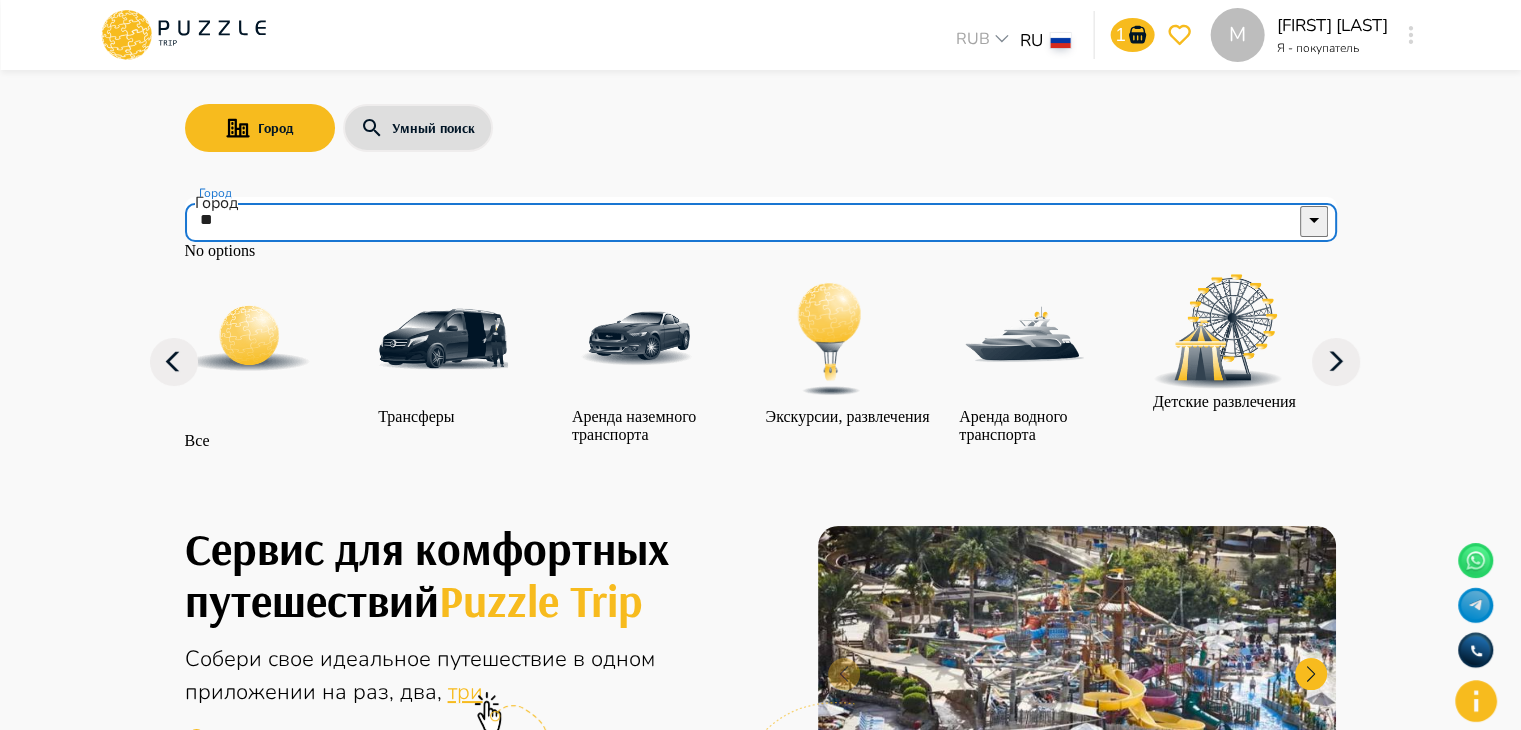 type on "*" 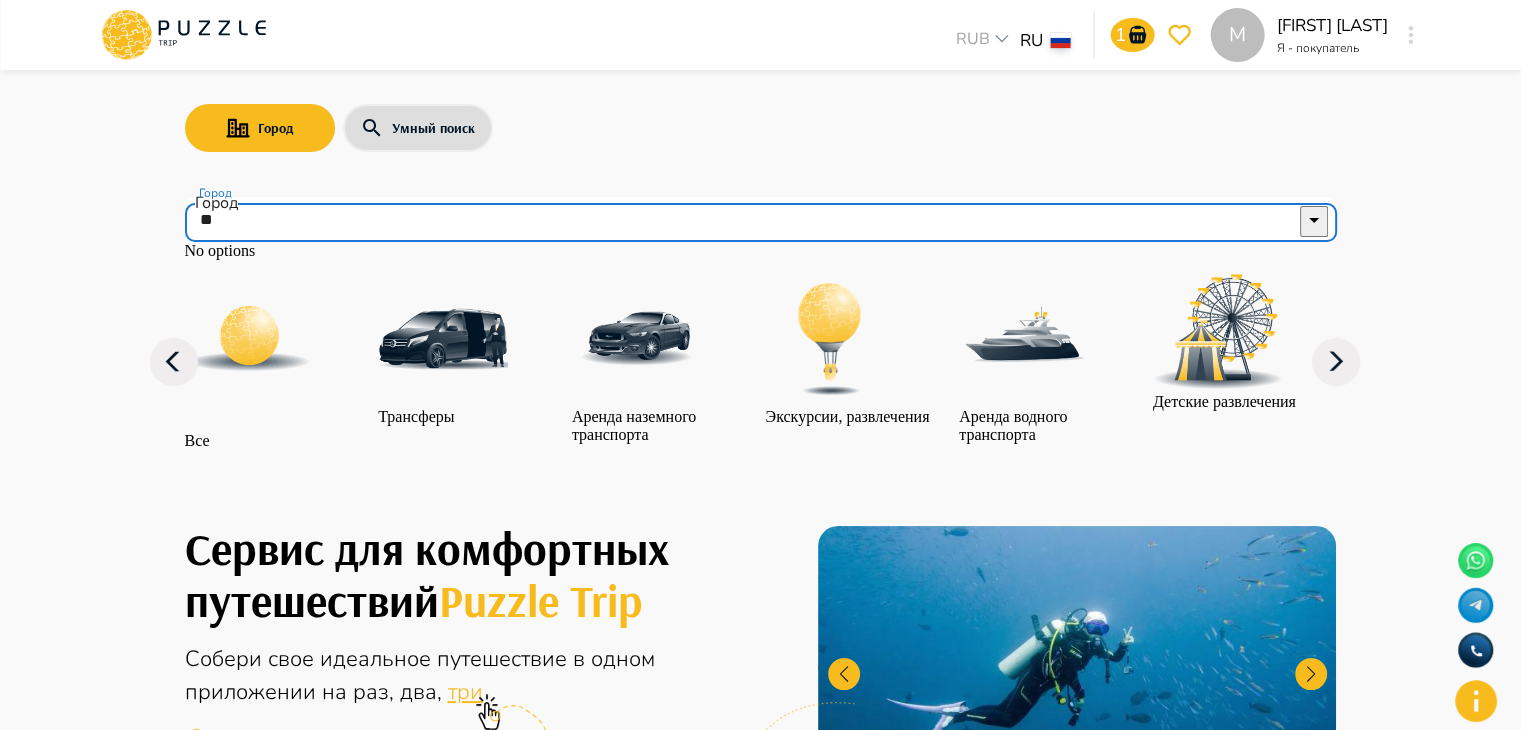 type on "*" 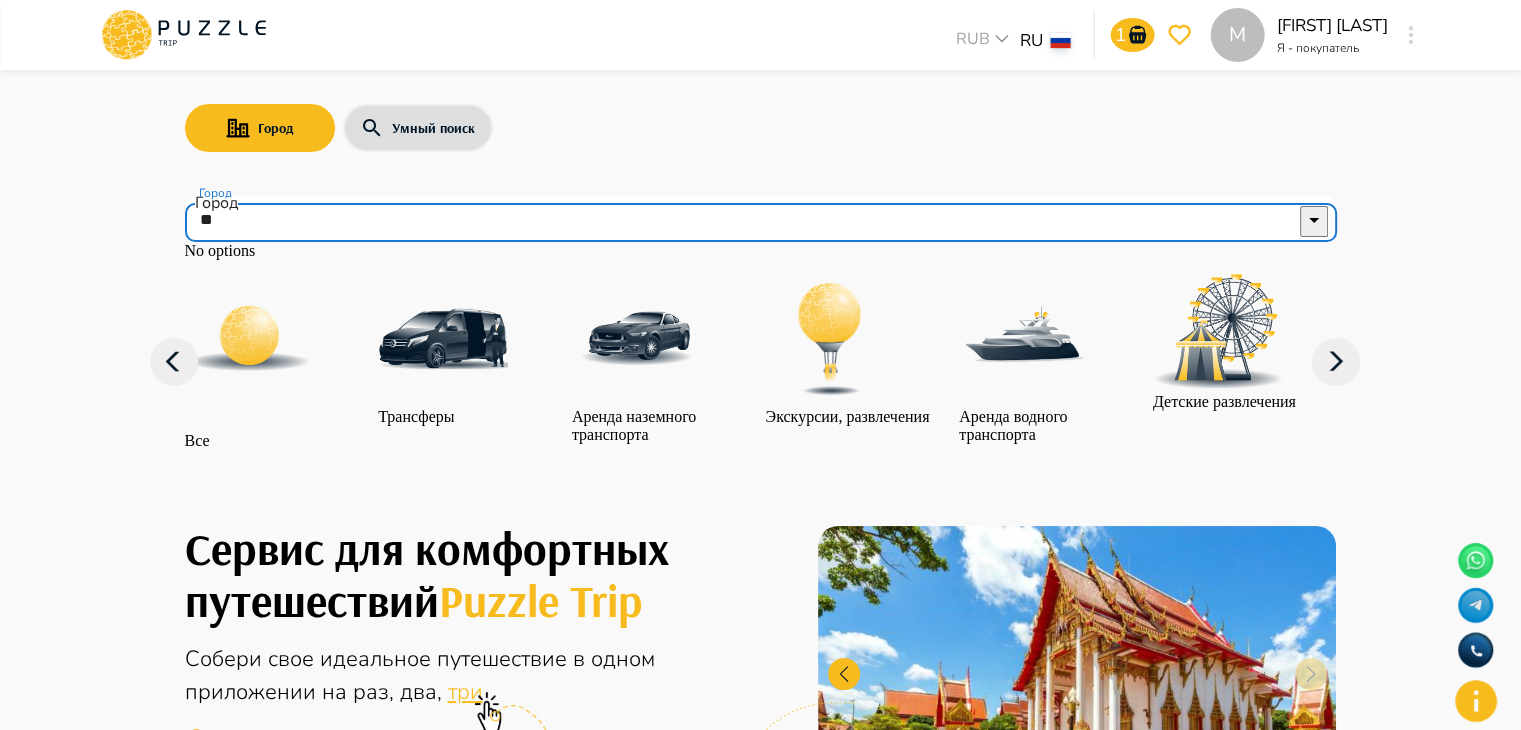 type on "*" 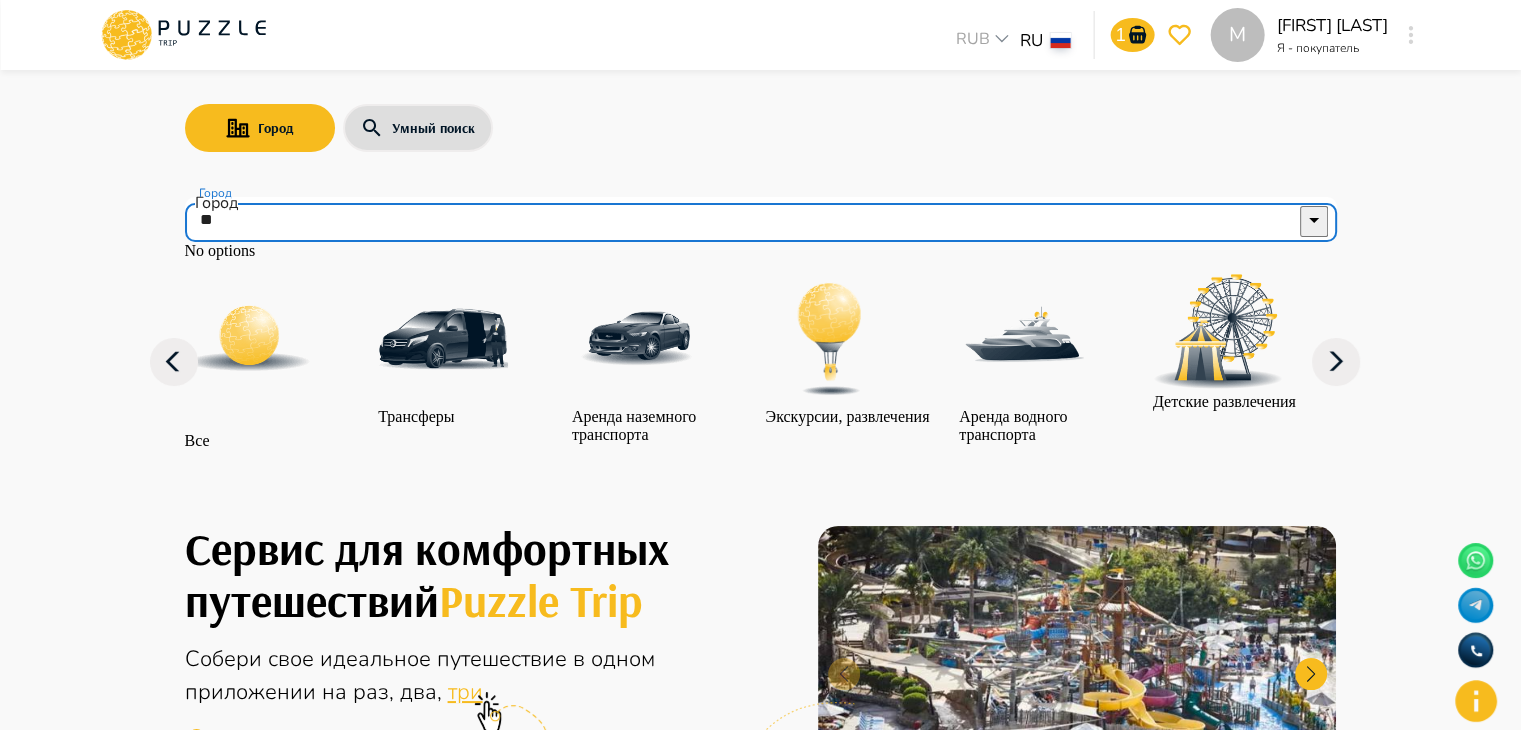 type on "*" 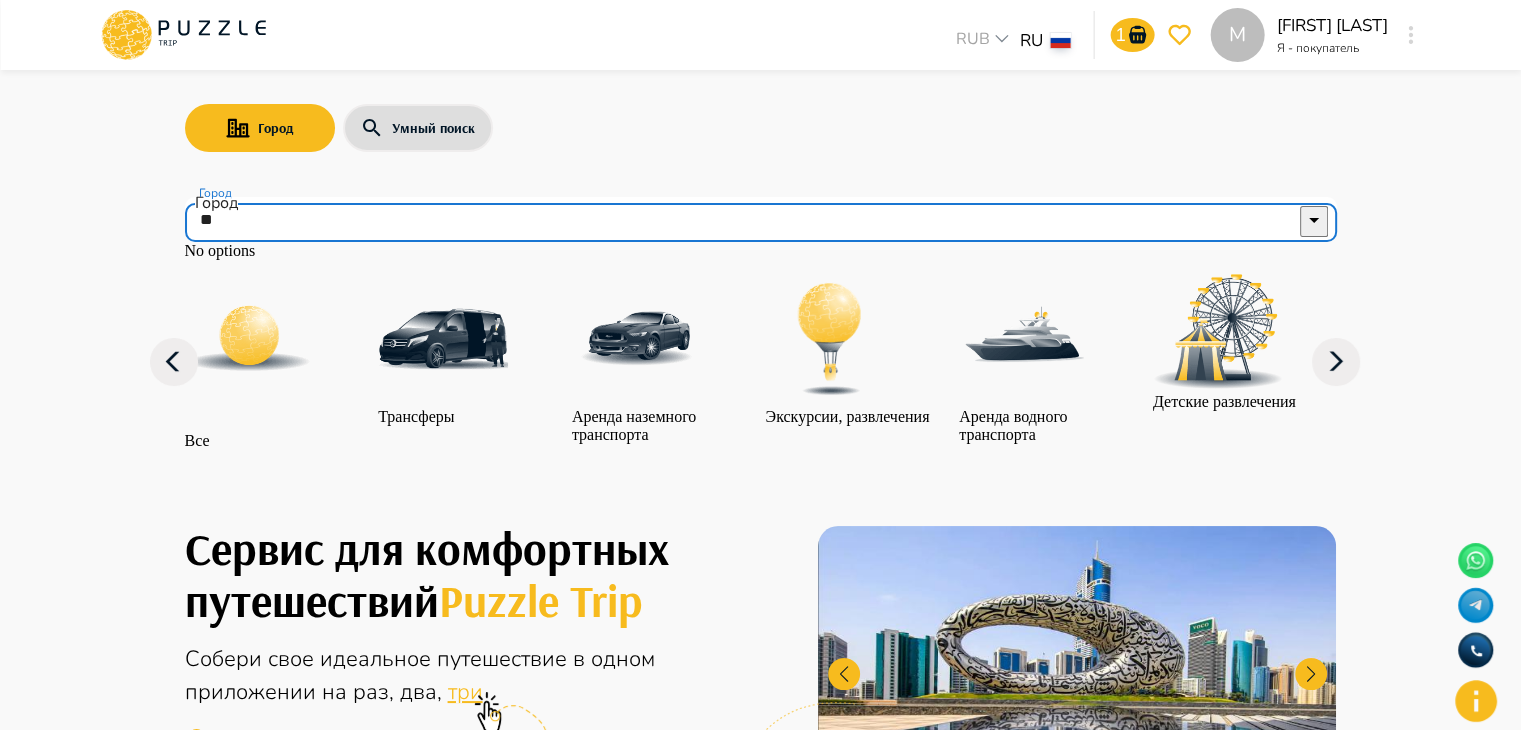 type on "*" 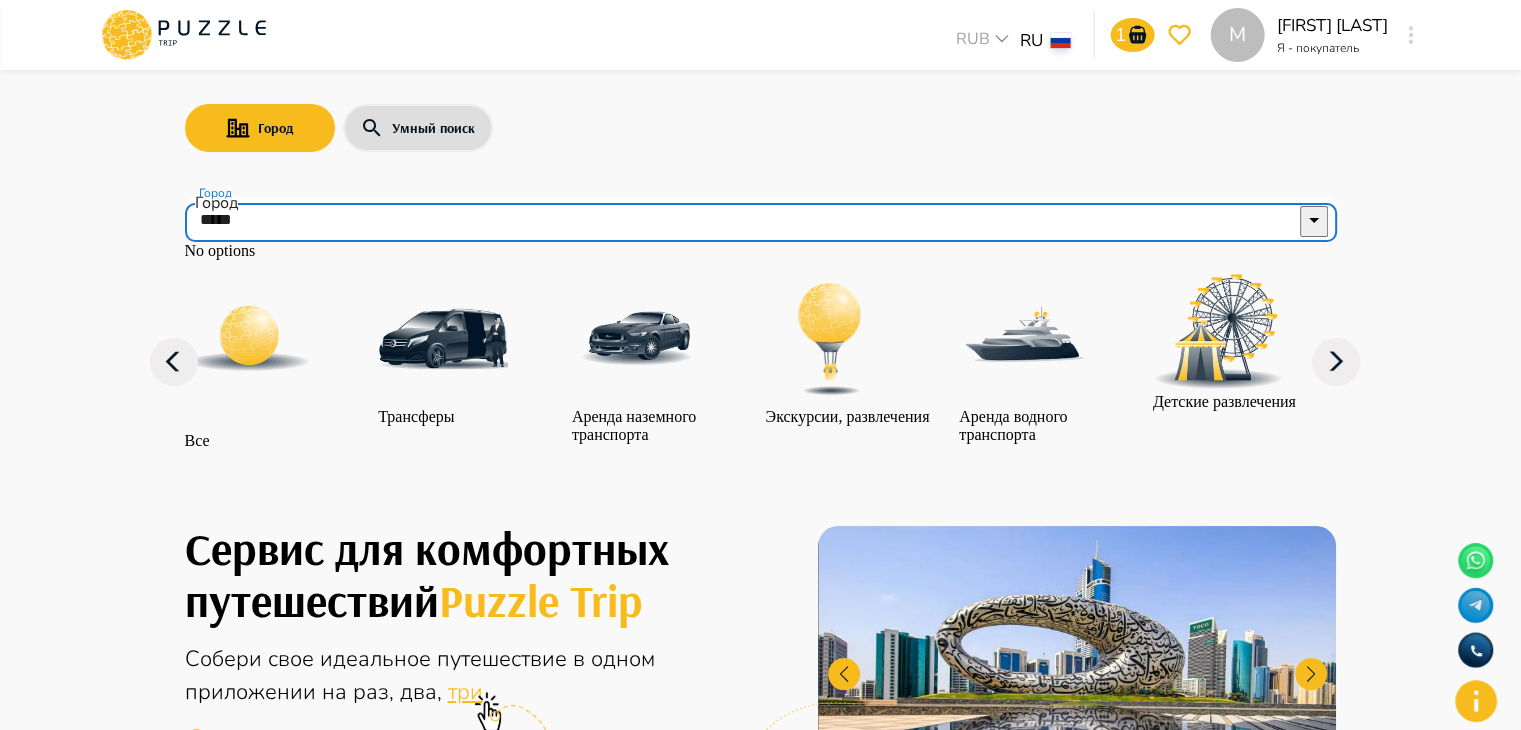 type on "****" 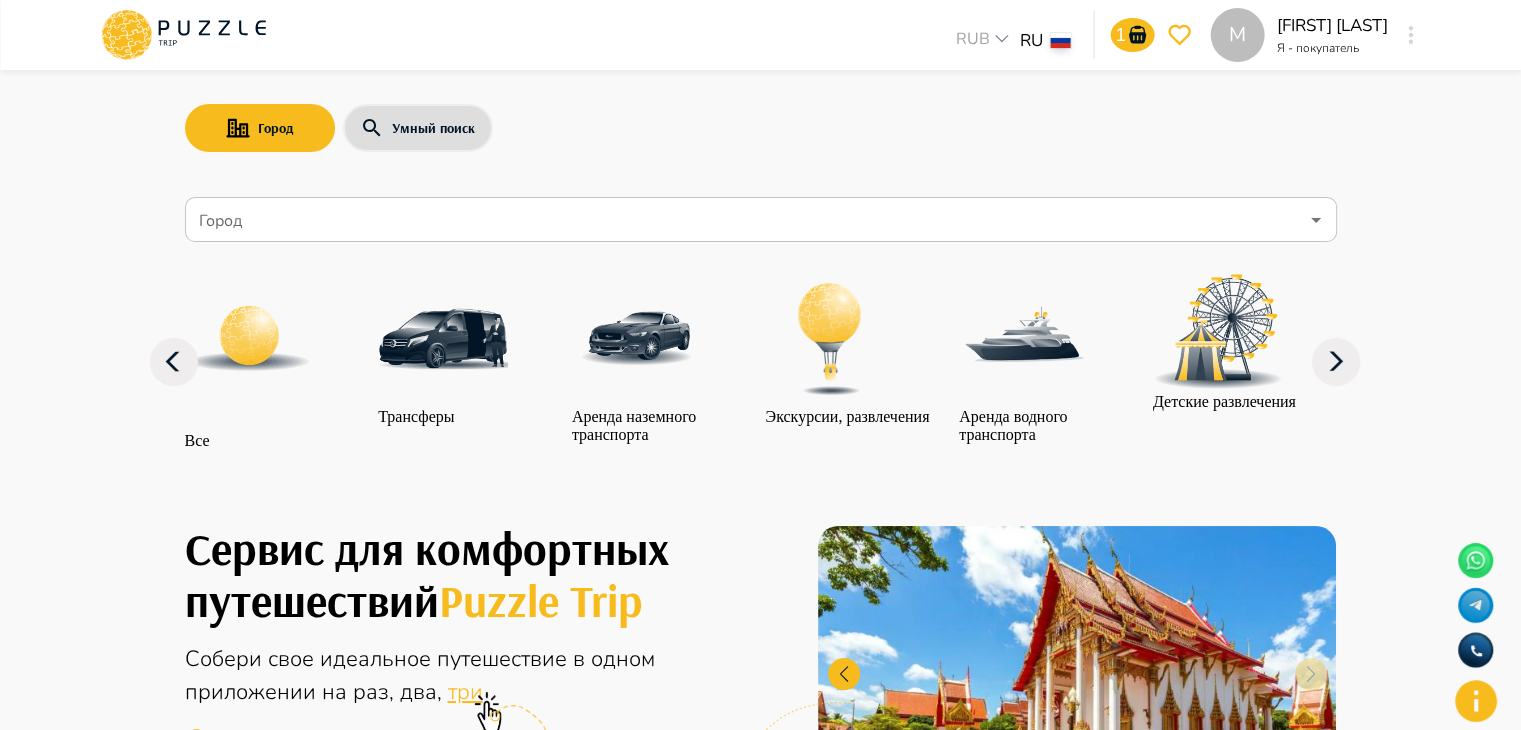 click on "Город Умный поиск Город Город Все Трансферы Аренда наземного транспорта Экскурсии, развлечения Аренда водного транспорта Детские
развлечения Входные билеты Бизнес-авиация Автомобили с водителем" at bounding box center (761, 258) 